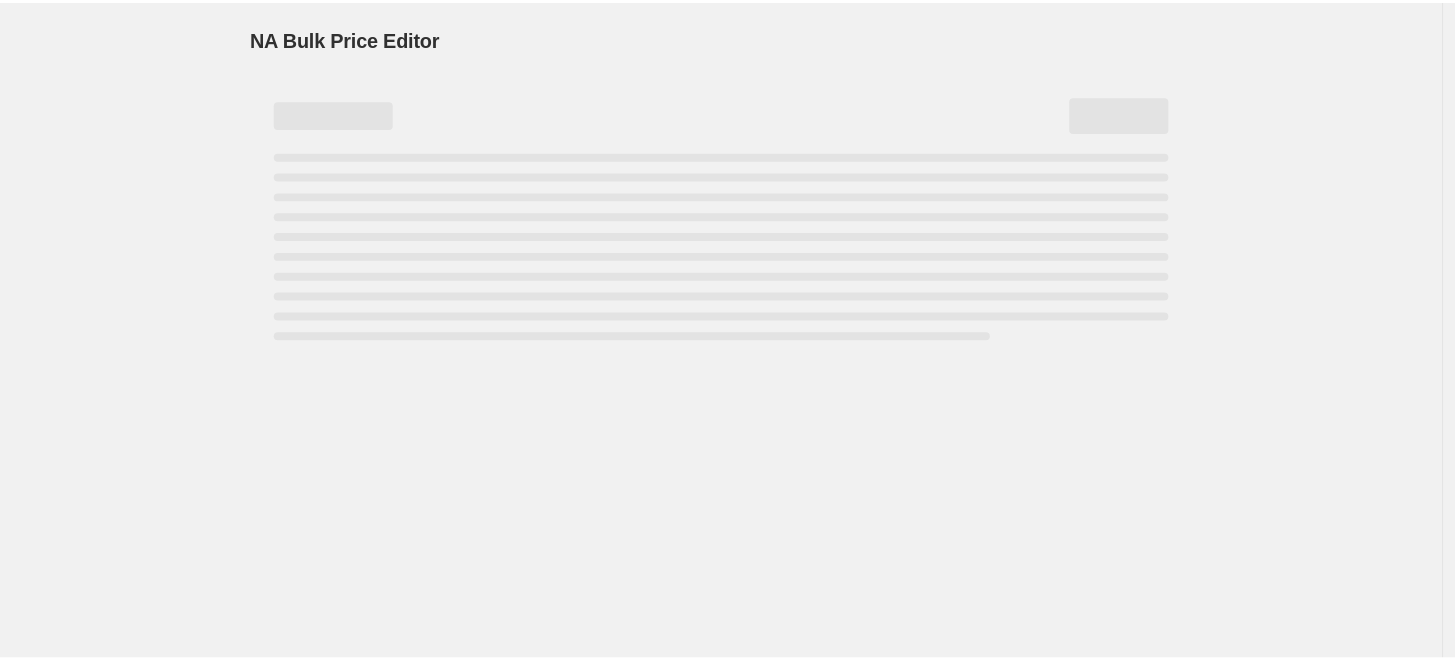 scroll, scrollTop: 0, scrollLeft: 0, axis: both 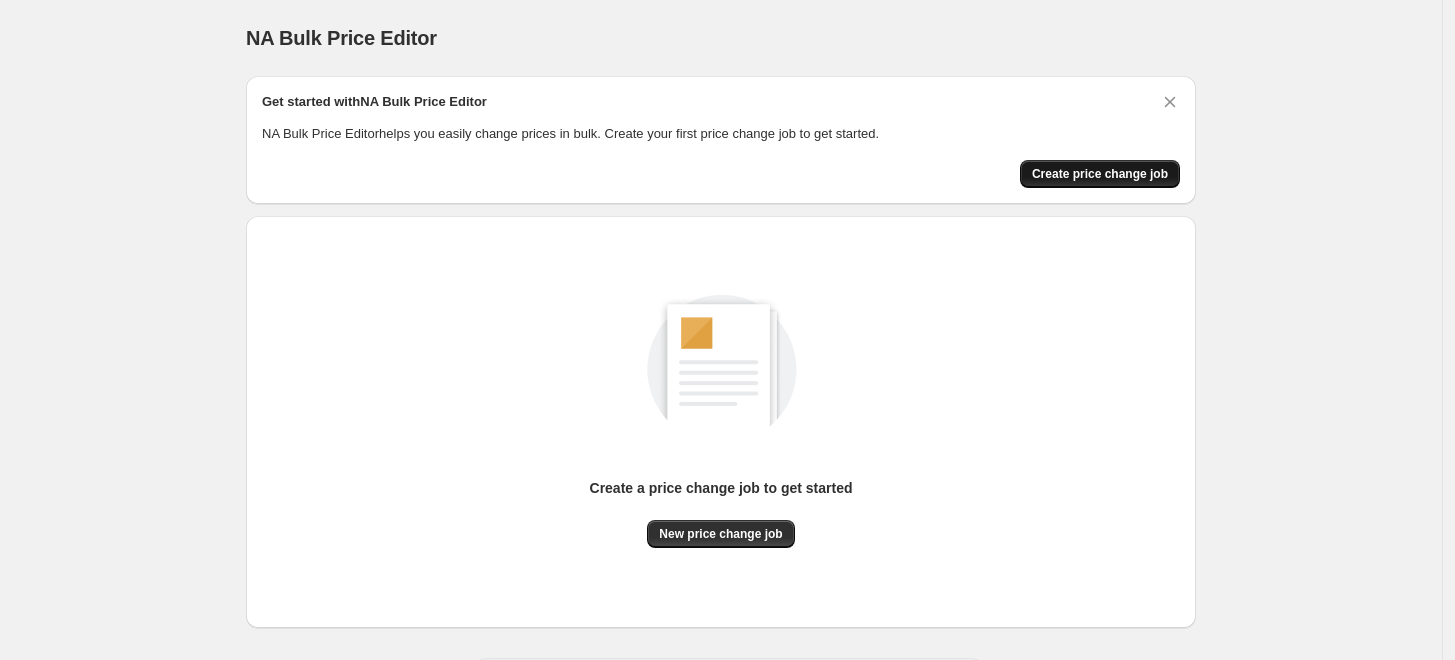 click on "Create price change job" at bounding box center (1100, 174) 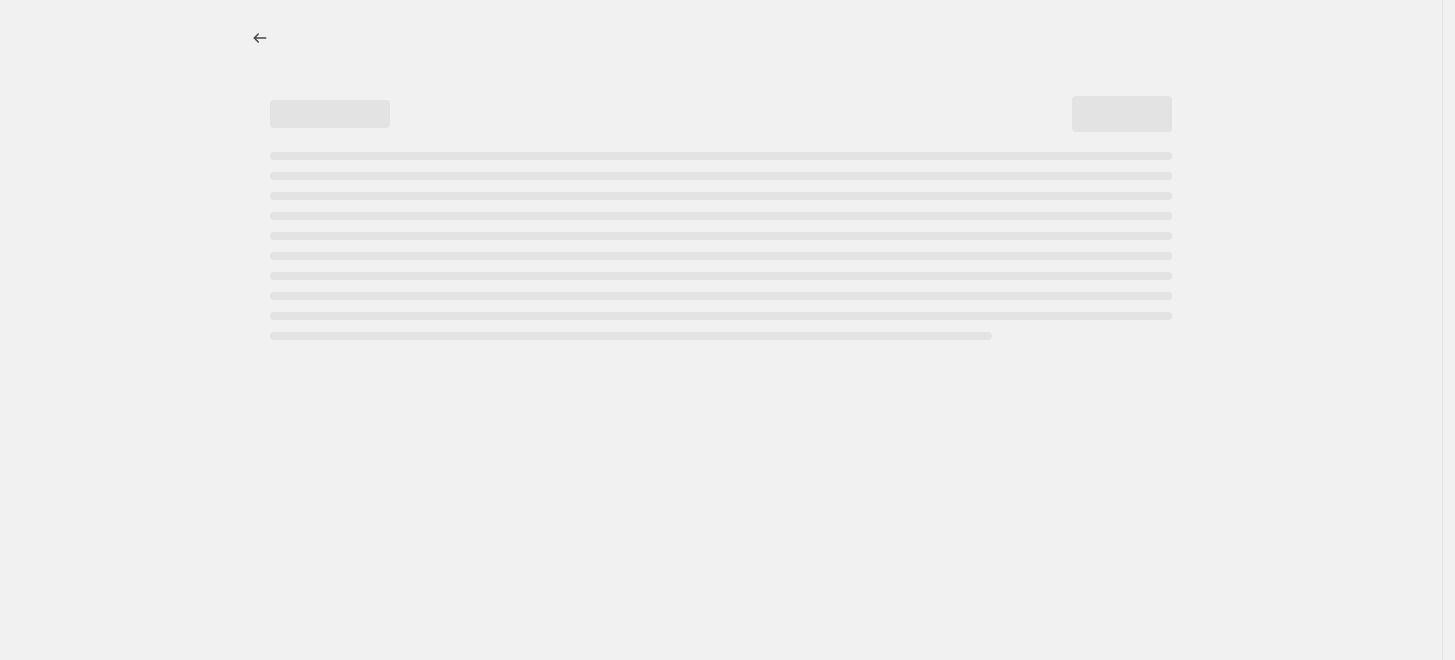 select on "percentage" 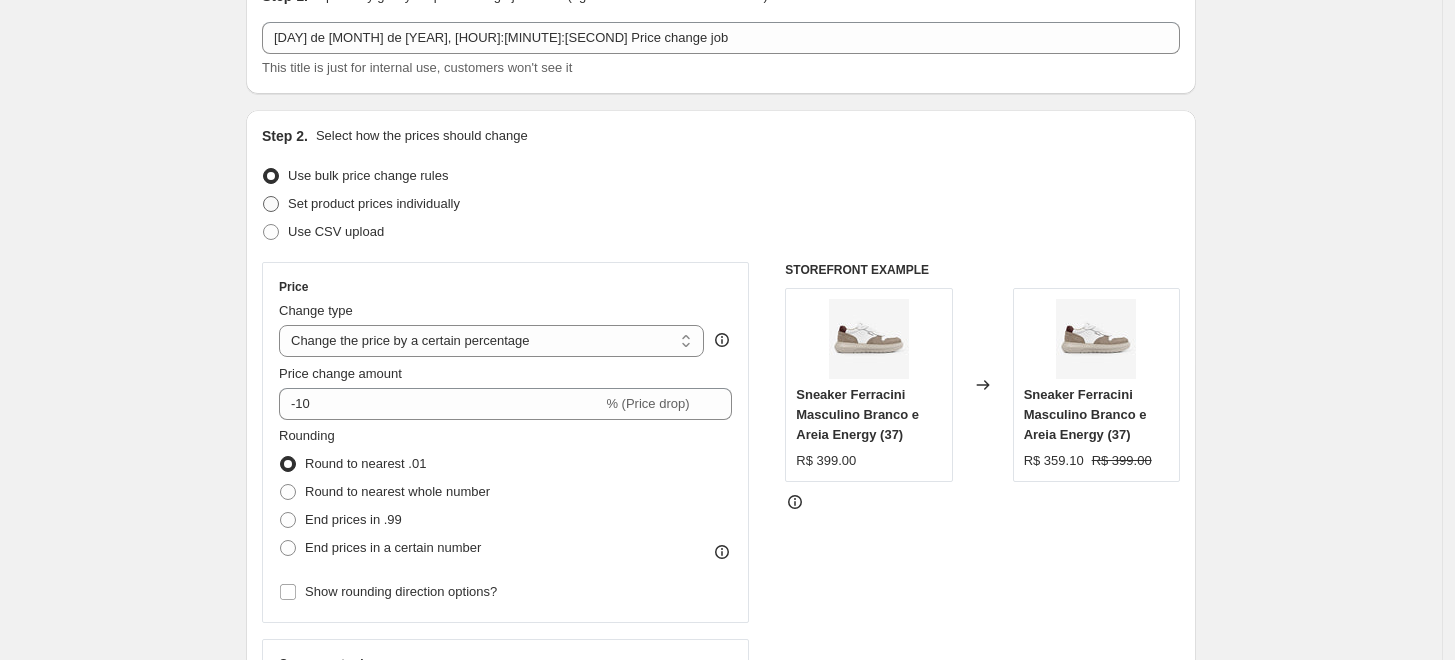 scroll, scrollTop: 111, scrollLeft: 0, axis: vertical 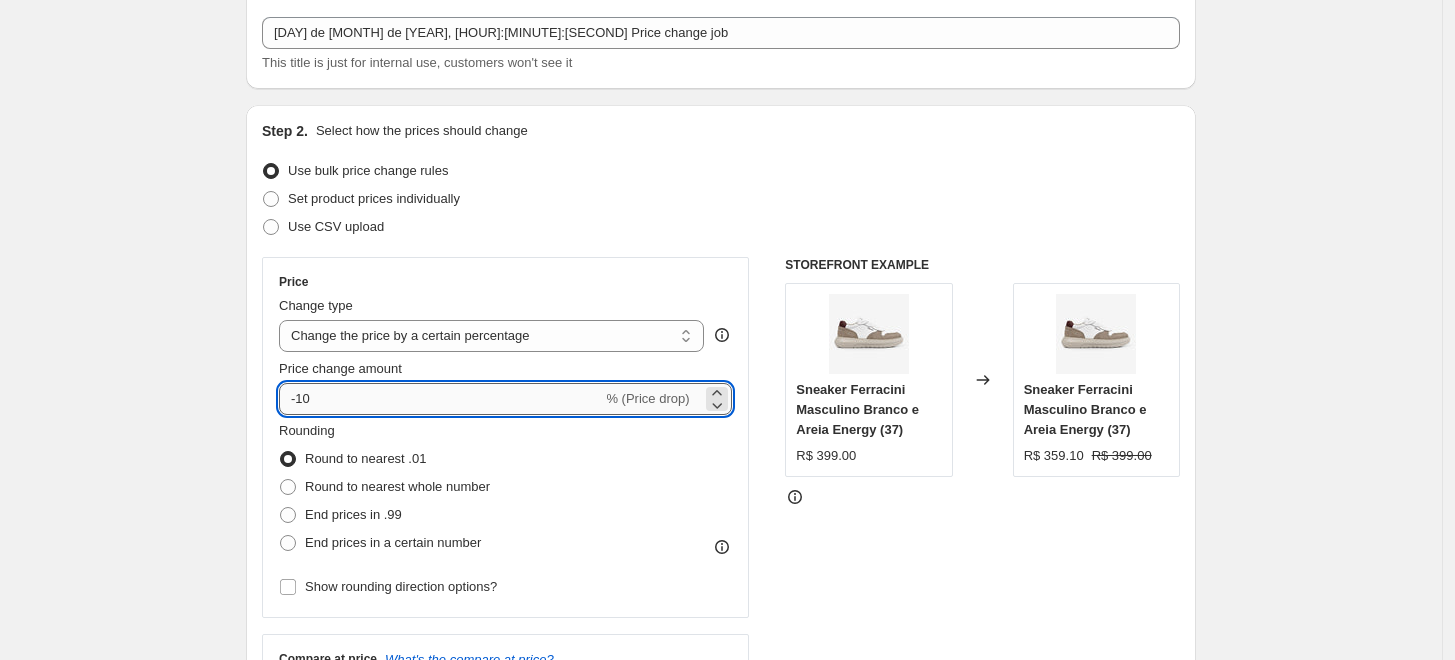 drag, startPoint x: 340, startPoint y: 392, endPoint x: 302, endPoint y: 401, distance: 39.051247 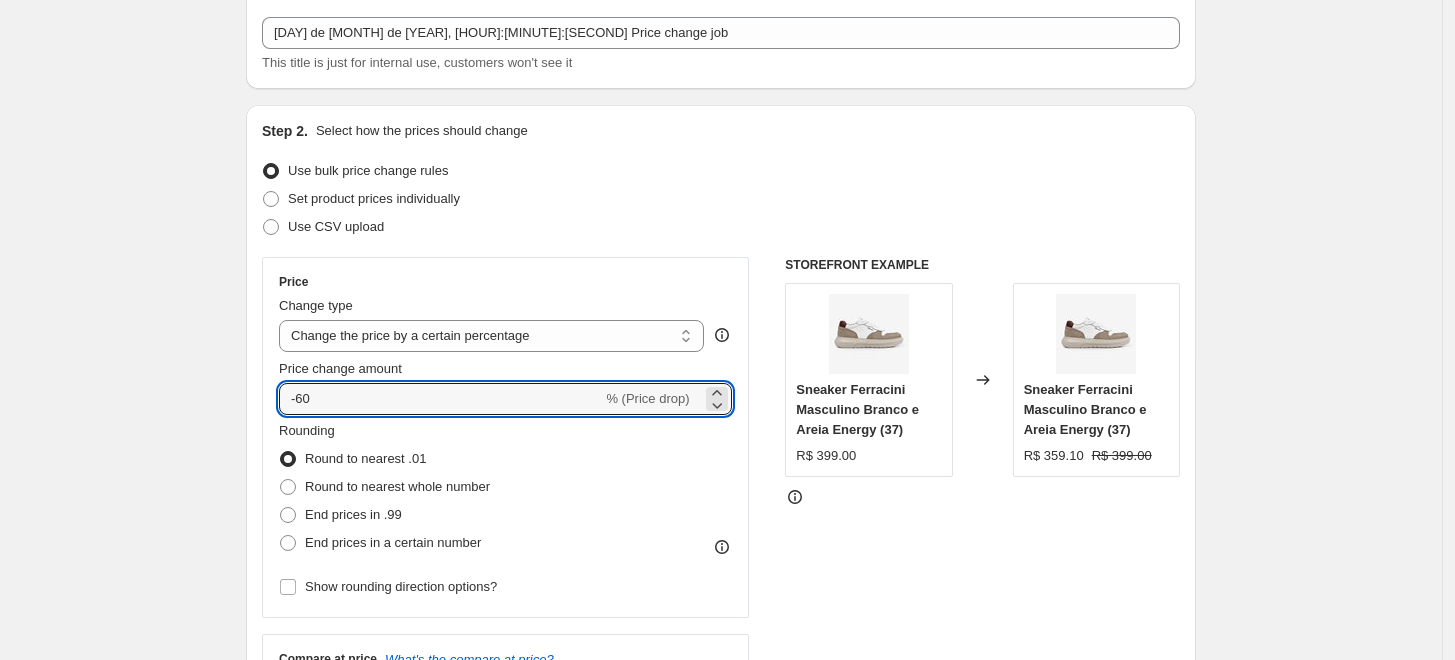 type on "-60" 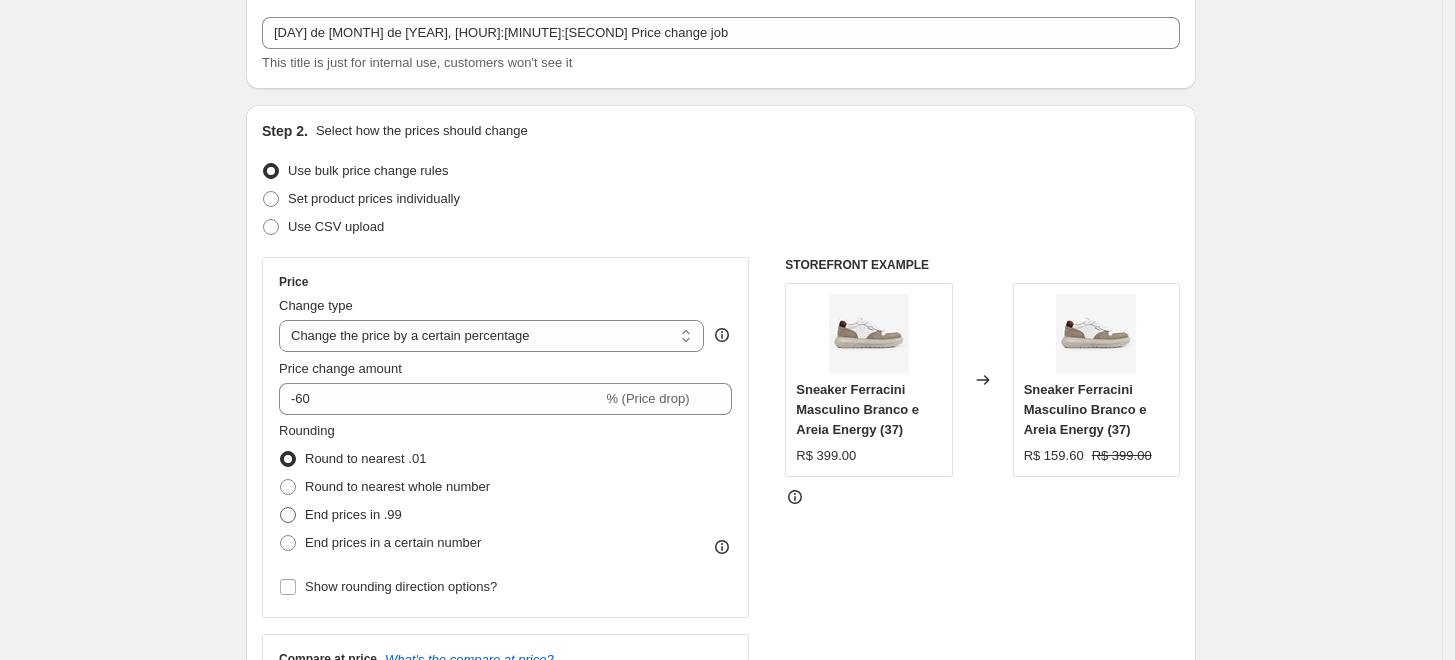 click on "End prices in .99" at bounding box center [353, 514] 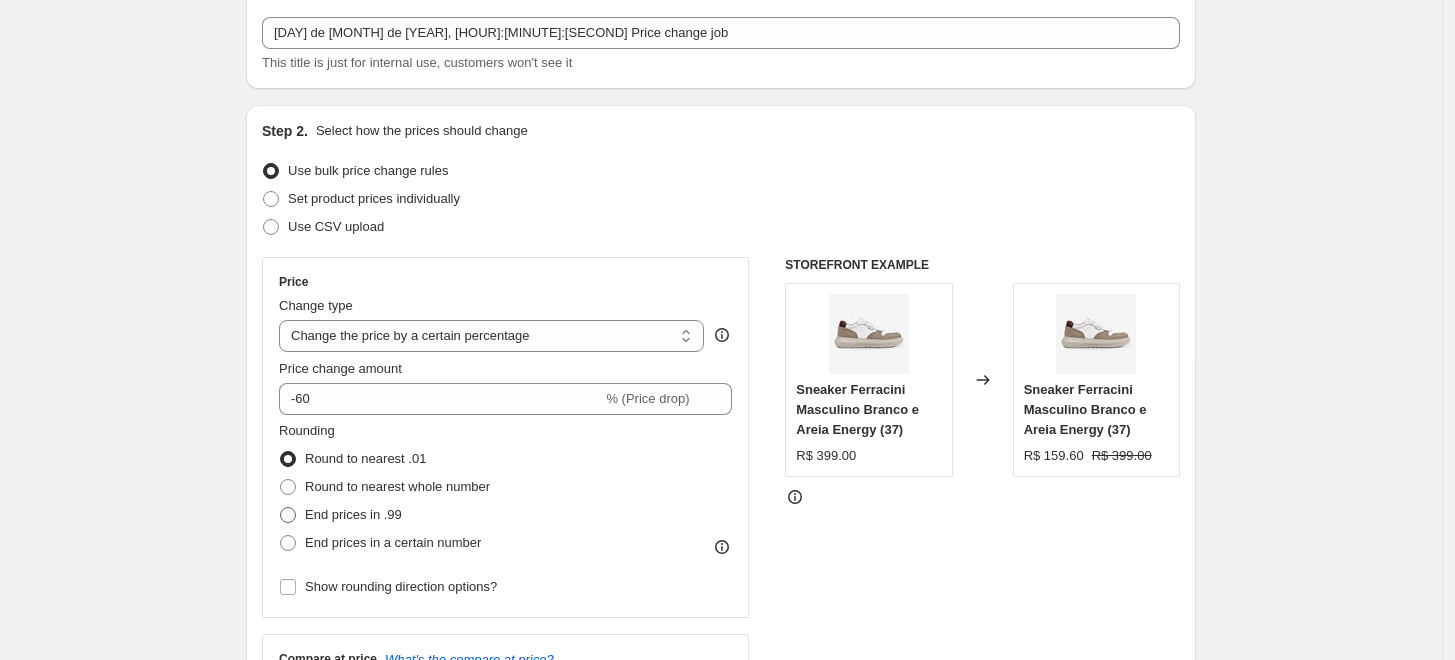 radio on "true" 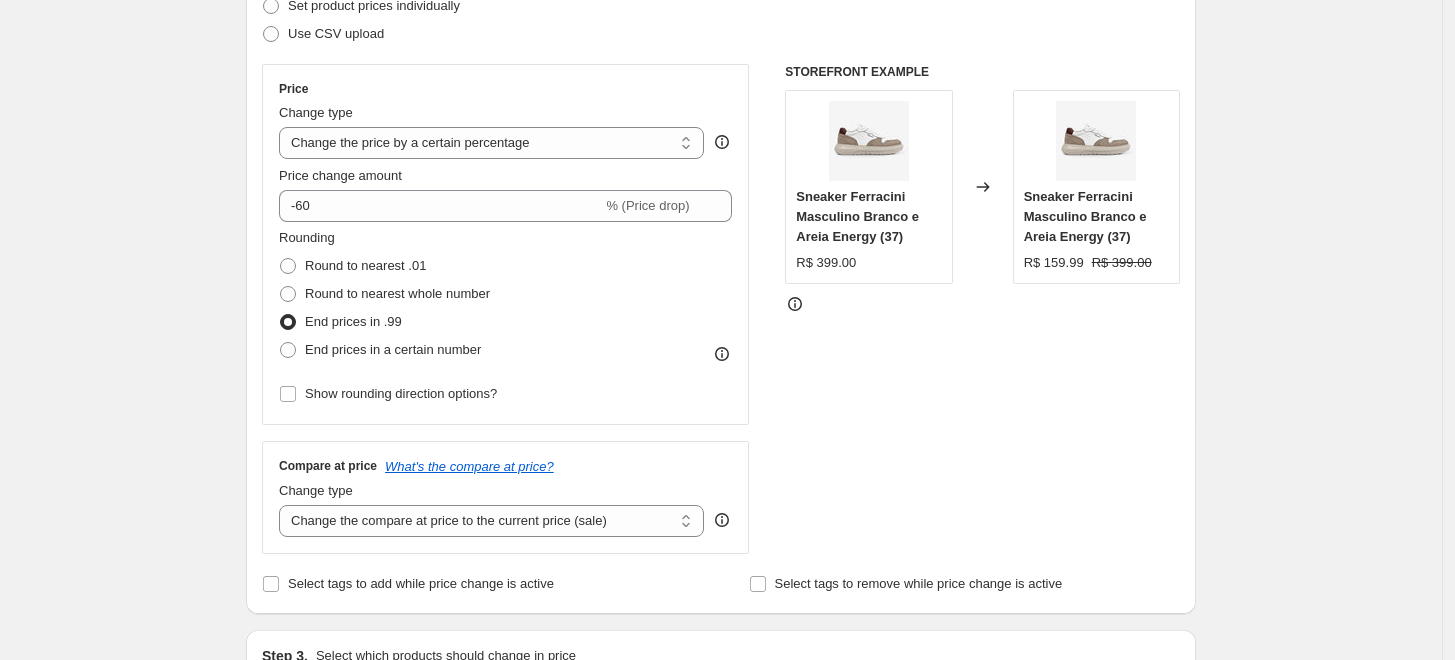 scroll, scrollTop: 444, scrollLeft: 0, axis: vertical 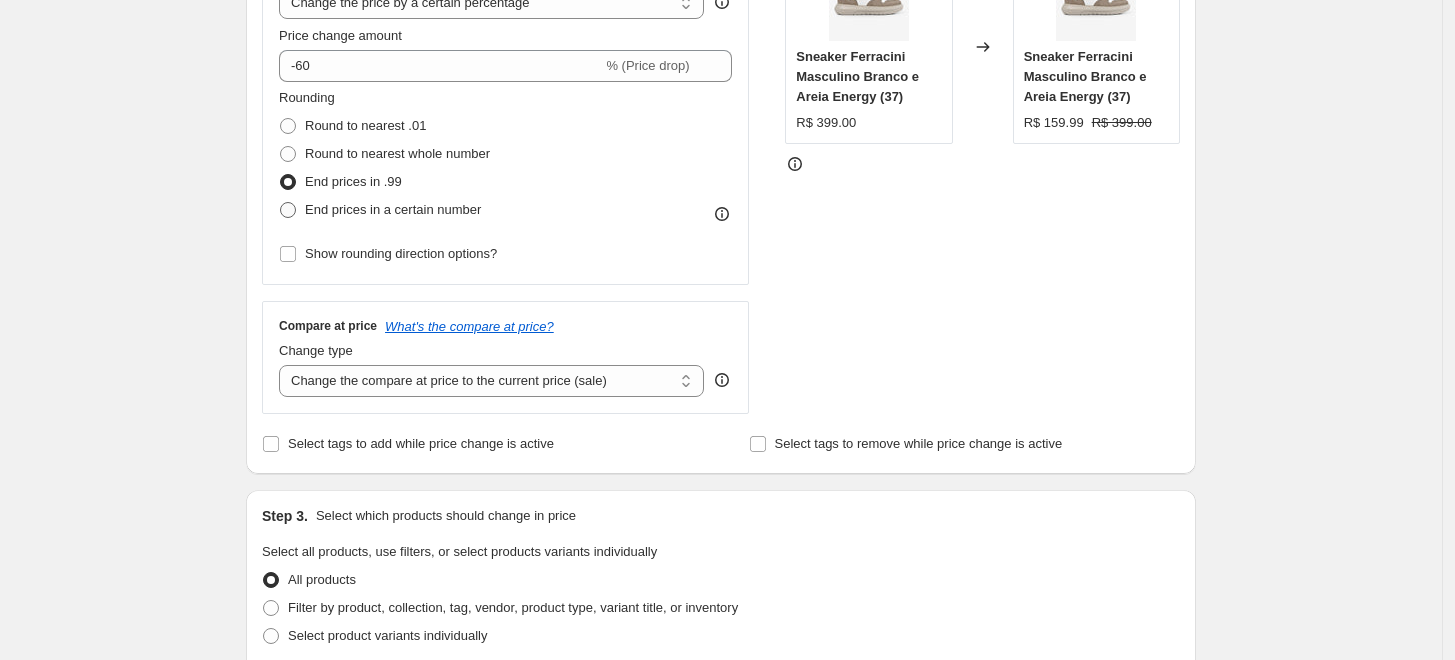 click on "End prices in a certain number" at bounding box center (393, 209) 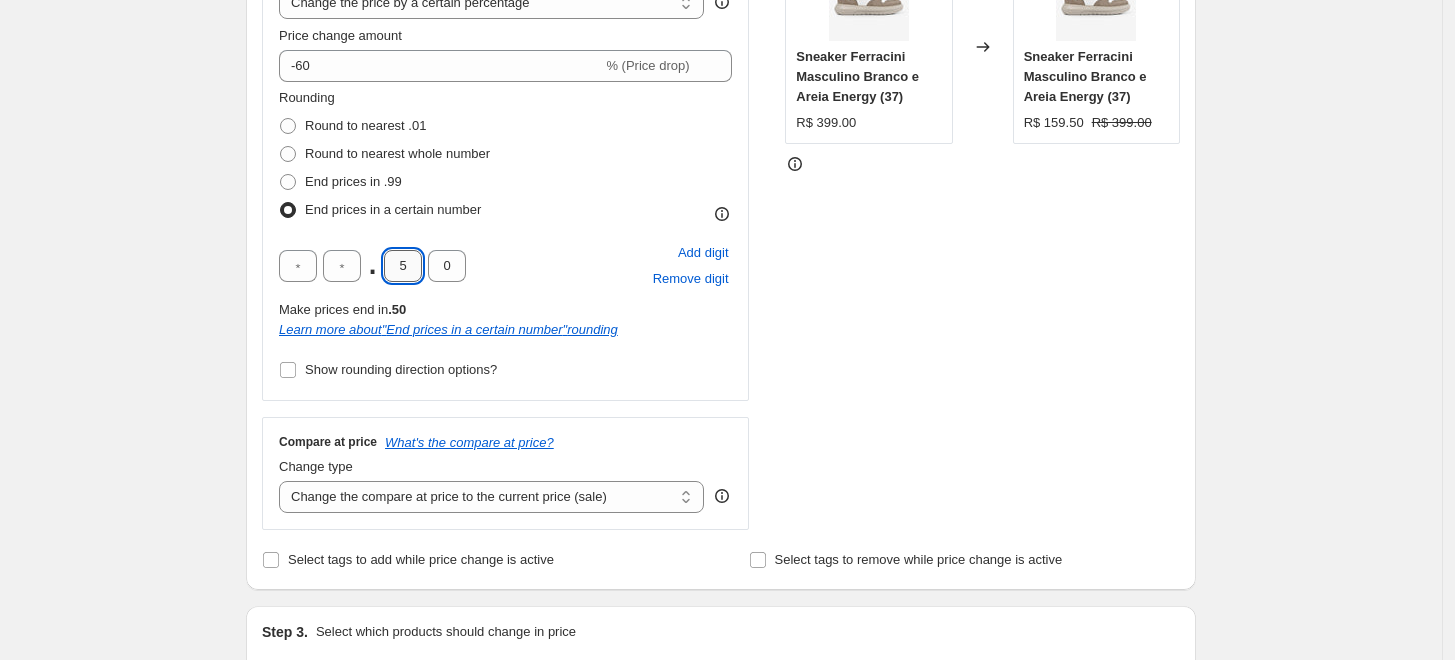 drag, startPoint x: 414, startPoint y: 257, endPoint x: 392, endPoint y: 262, distance: 22.561028 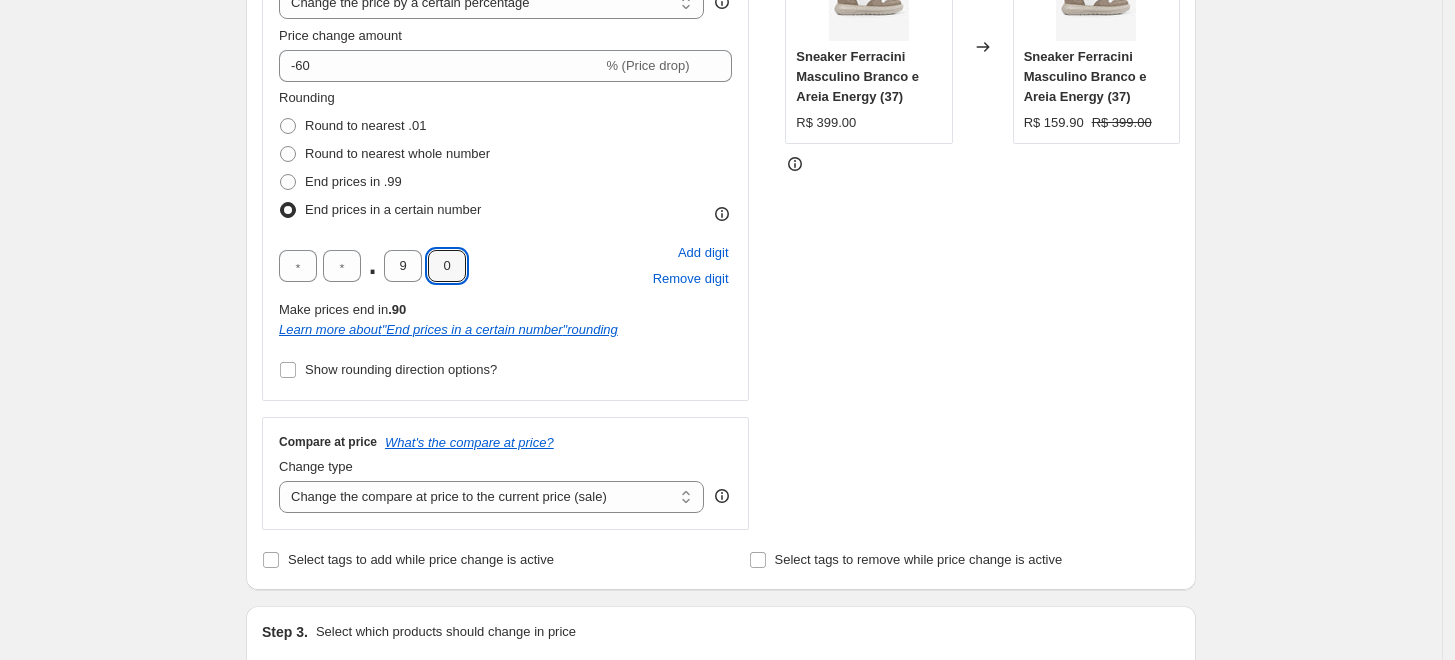 click on "Create new price change job. This page is ready Create new price change job Draft Step 1. Optionally give your price change job a title (eg "March 30% off sale on boots") 4 de ago. de 2025, 23:25:02 Price change job This title is just for internal use, customers won't see it Step 2. Select how the prices should change Use bulk price change rules Set product prices individually Use CSV upload Price Change type Change the price to a certain amount Change the price by a certain amount Change the price by a certain percentage Change the price to the current compare at price (price before sale) Change the price by a certain amount relative to the compare at price Change the price by a certain percentage relative to the compare at price Don't change the price Change the price by a certain percentage relative to the cost per item Change price to certain cost margin Change the price by a certain percentage Price change amount -60 % (Price drop) Rounding Round to nearest .01 Round to nearest whole number . 9 0 .90 " "" at bounding box center [721, 629] 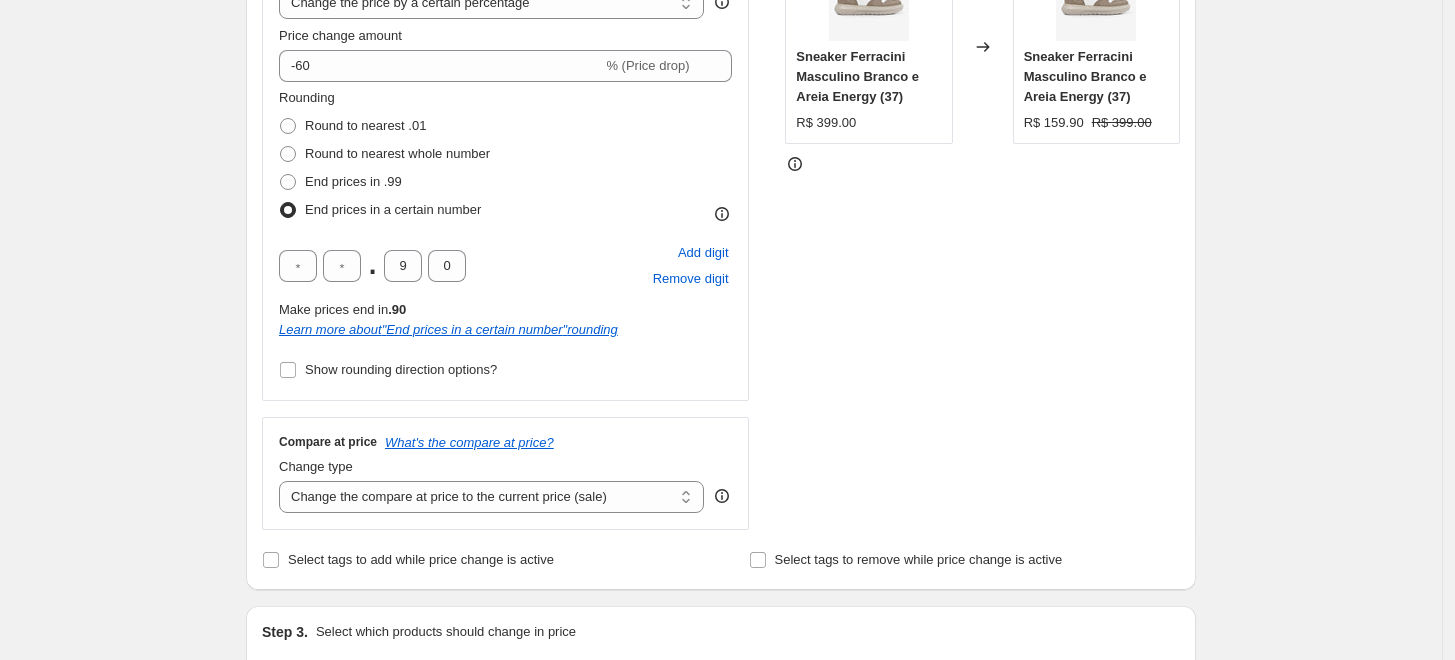 click on "STOREFRONT EXAMPLE Sneaker Ferracini Masculino Branco e Areia Energy (37) R$ 399.00 Changed to Sneaker Ferracini Masculino Branco e Areia Energy (37) R$ 159.90 R$ 399.00" at bounding box center [982, 227] 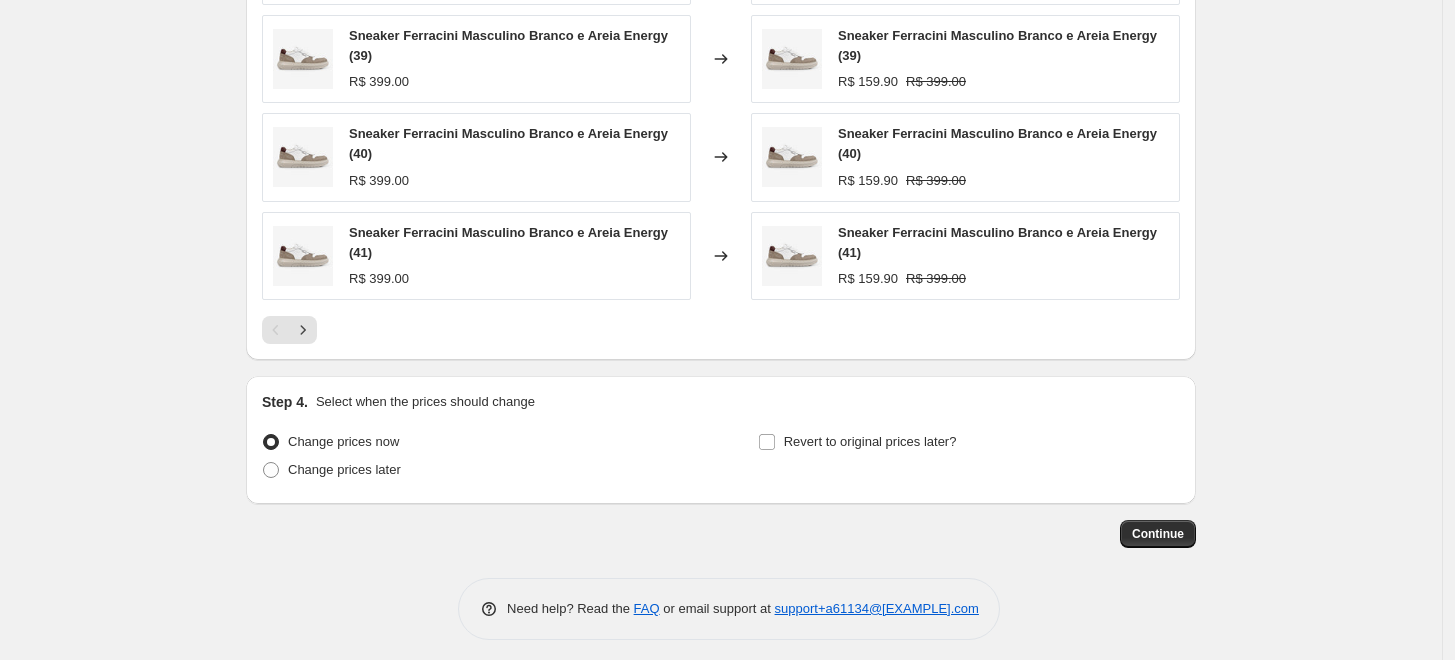 scroll, scrollTop: 1486, scrollLeft: 0, axis: vertical 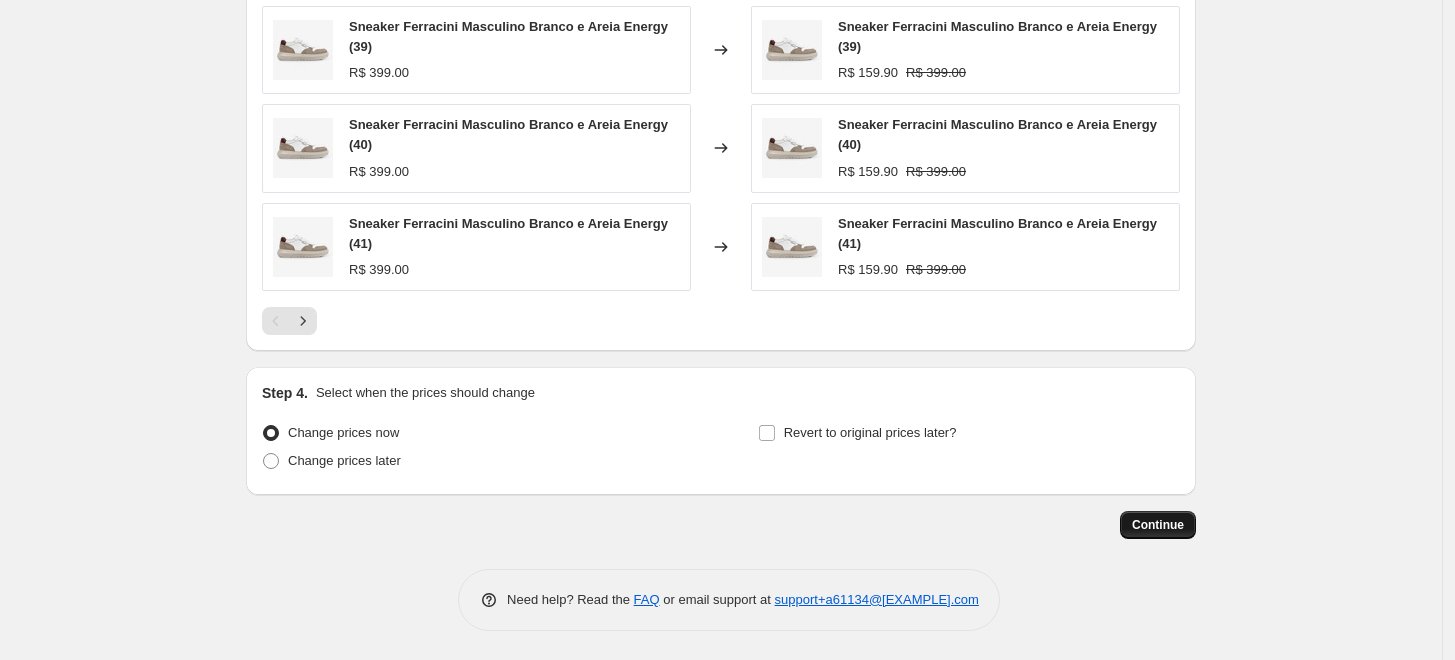 click on "Continue" at bounding box center [1158, 525] 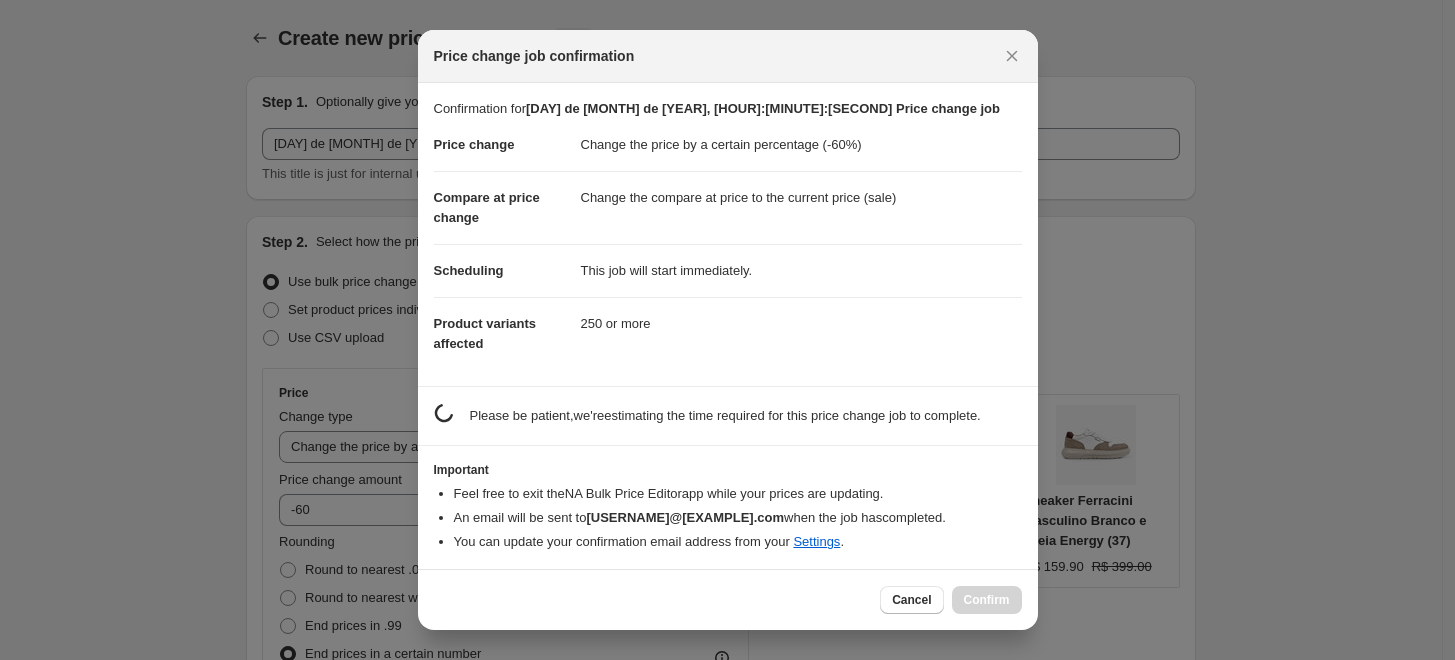 scroll, scrollTop: 0, scrollLeft: 0, axis: both 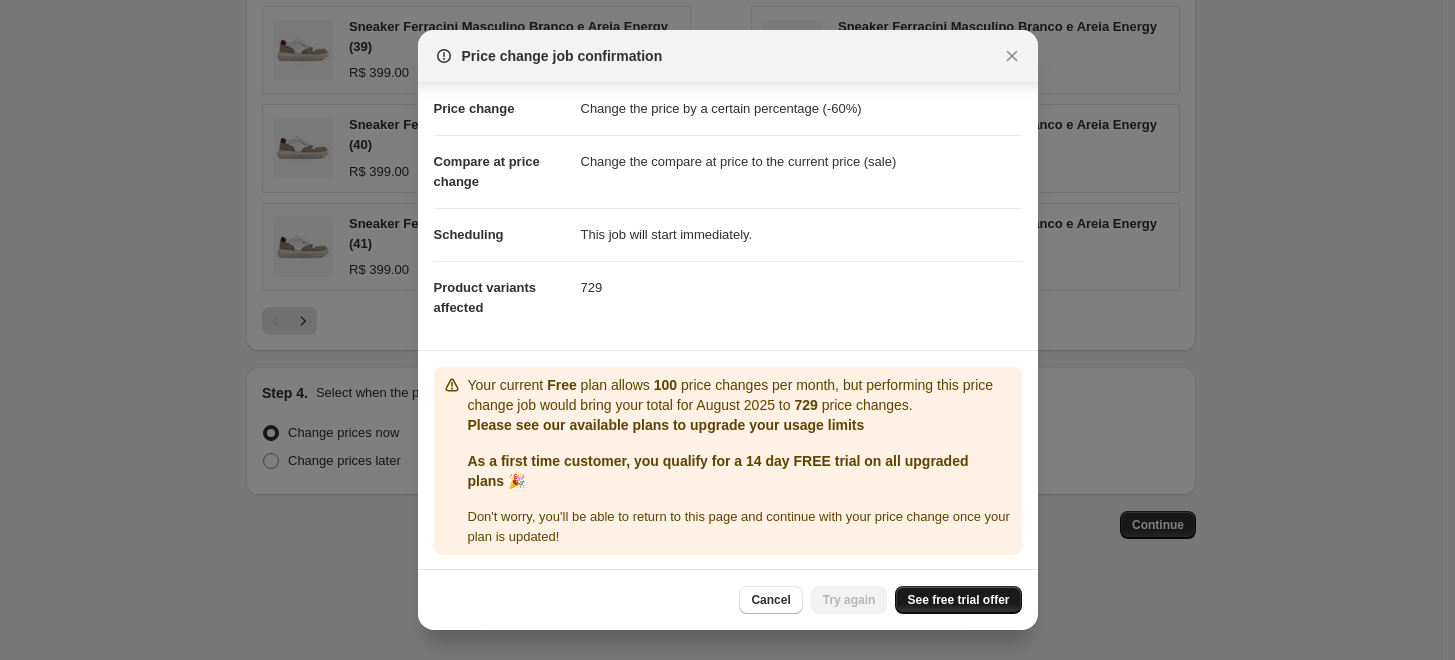 click on "See free trial offer" at bounding box center [958, 600] 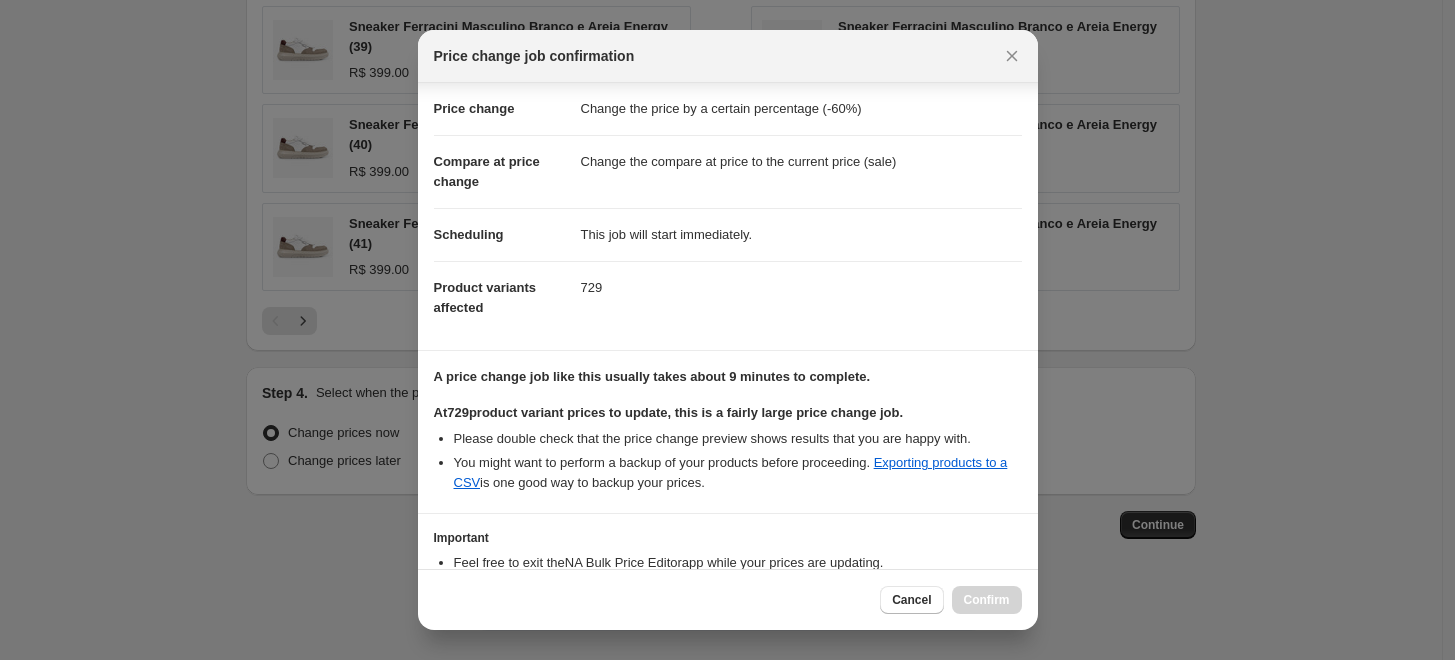 click at bounding box center [727, 330] 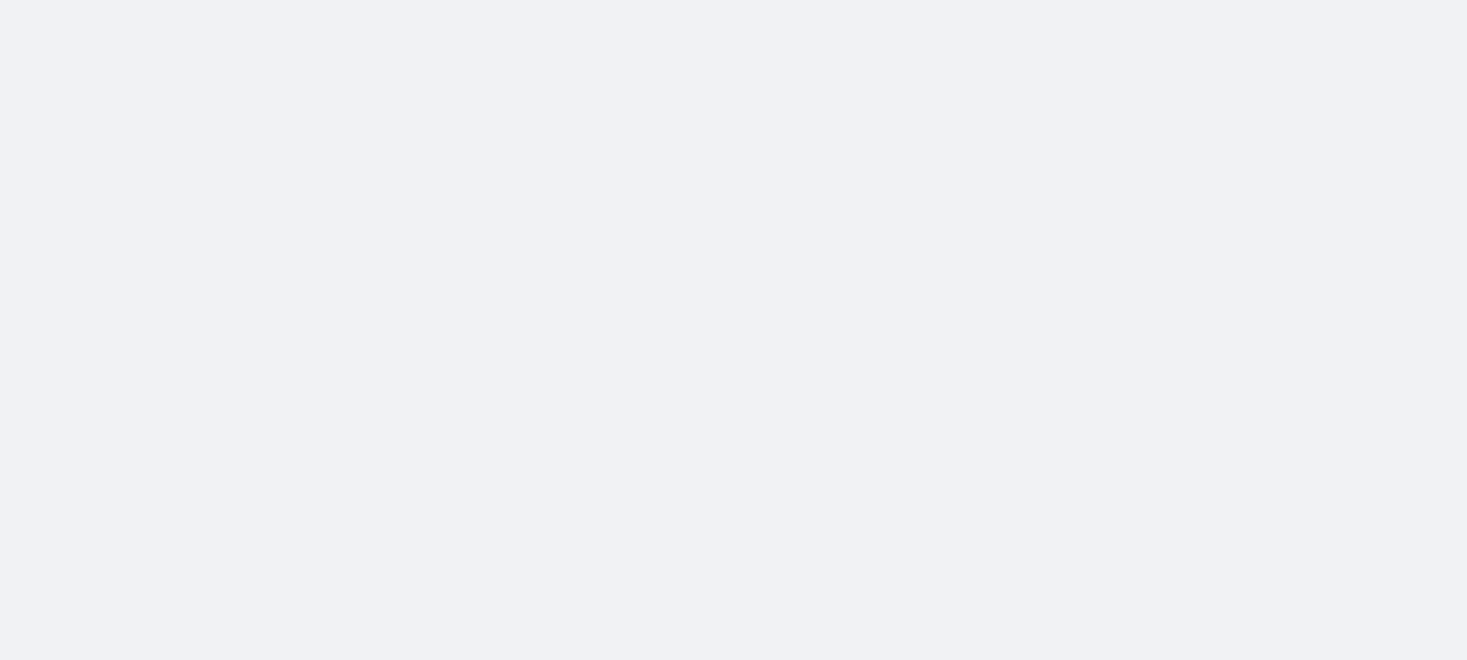 scroll, scrollTop: 0, scrollLeft: 0, axis: both 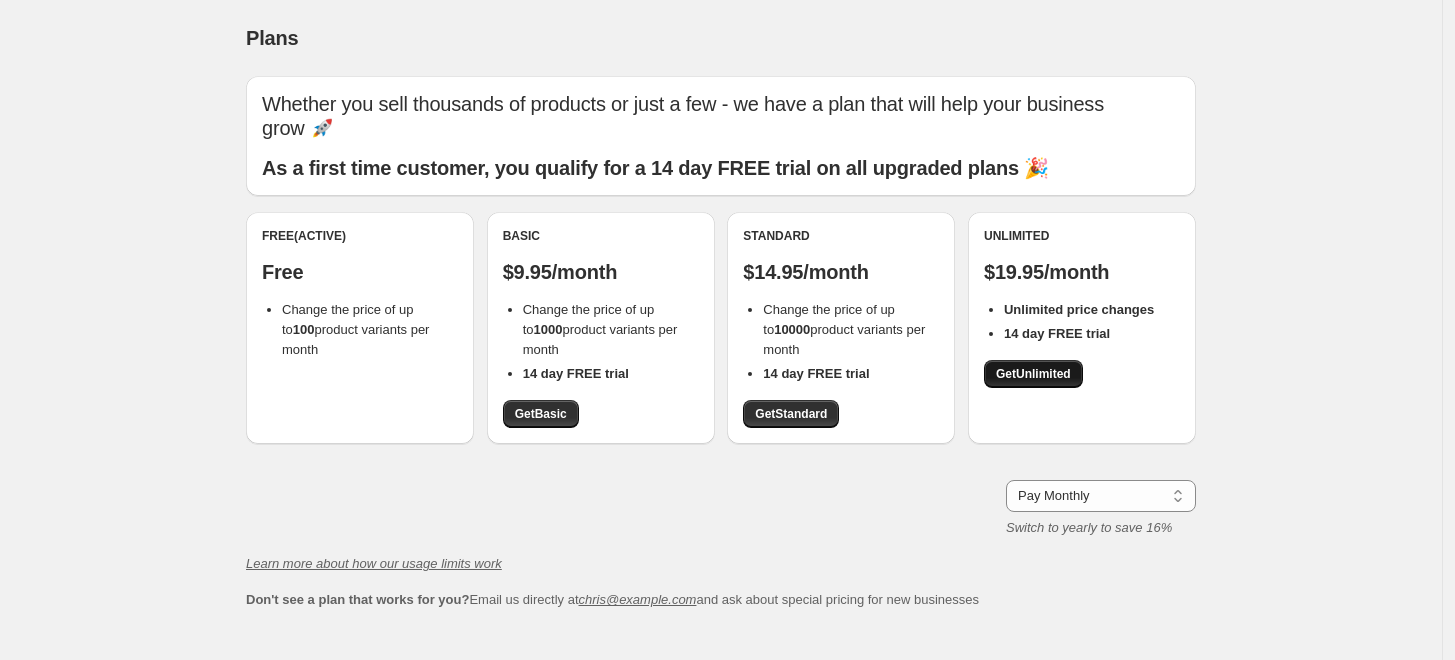 click on "Get  Unlimited" at bounding box center (1033, 374) 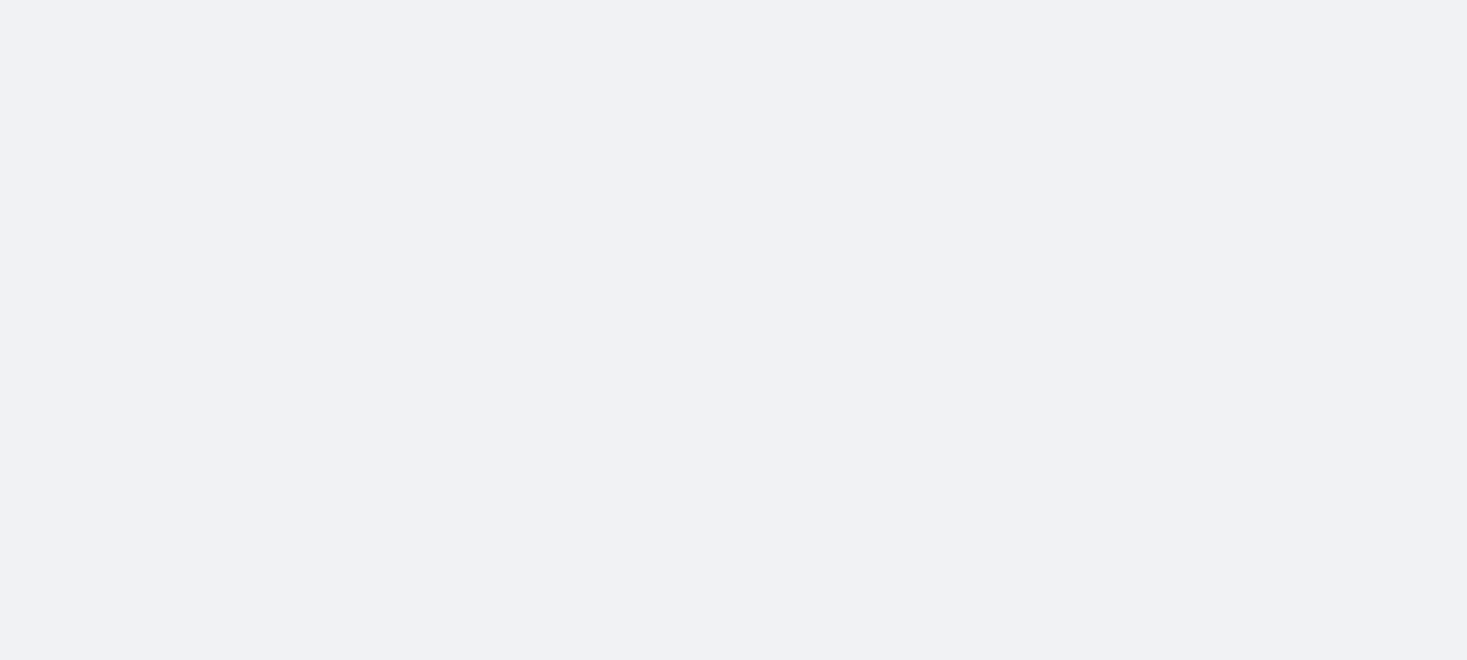 scroll, scrollTop: 0, scrollLeft: 0, axis: both 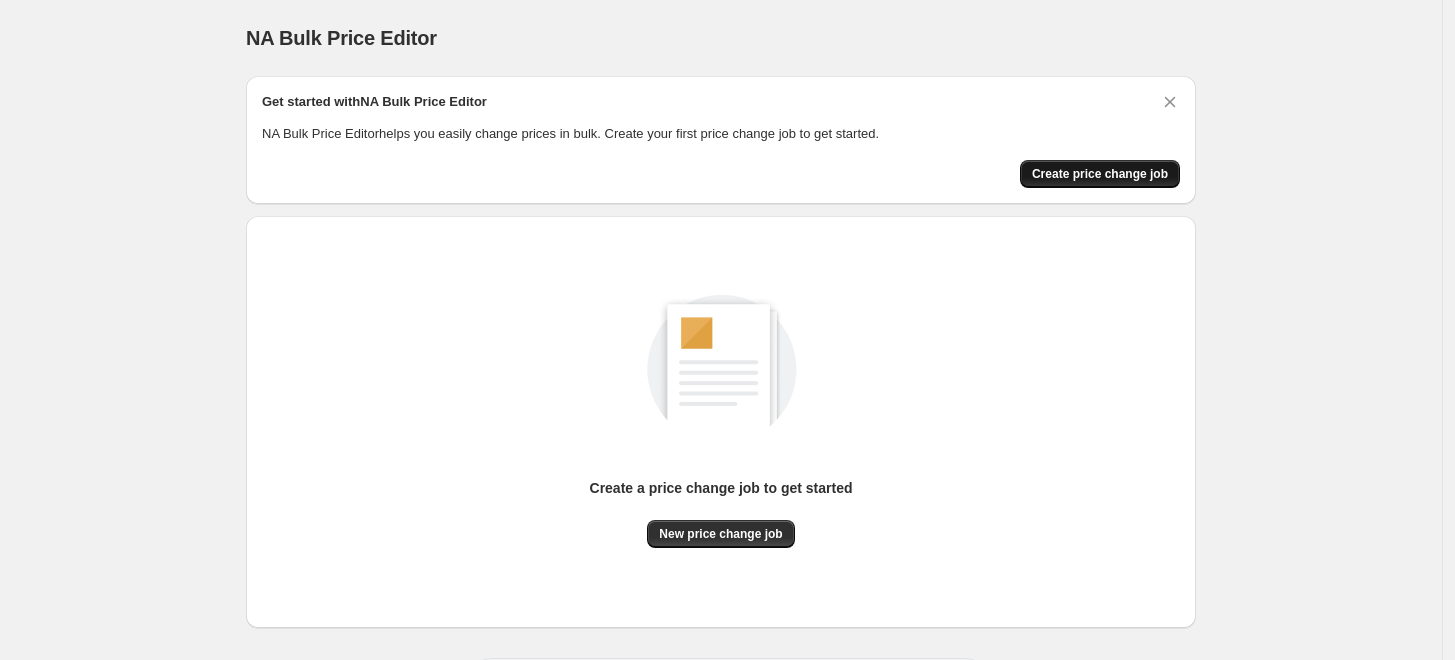 click on "Create price change job" at bounding box center (1100, 174) 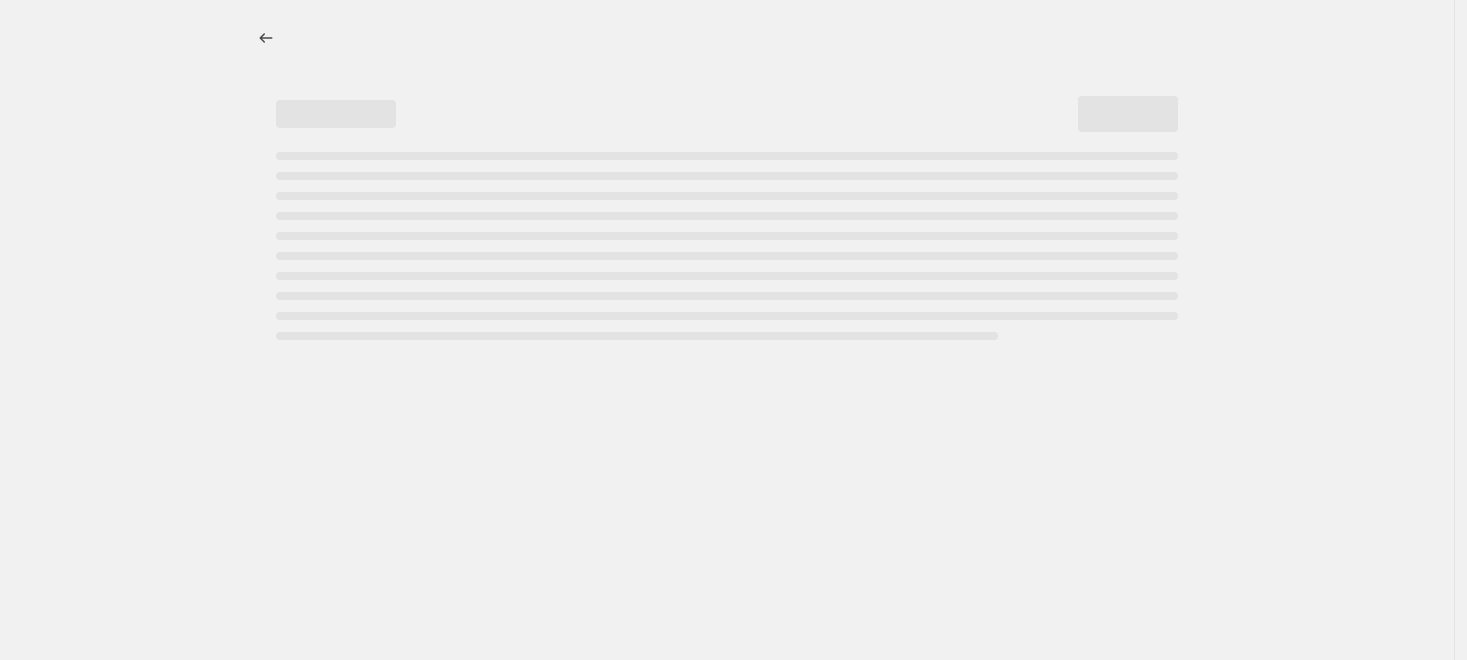 select on "percentage" 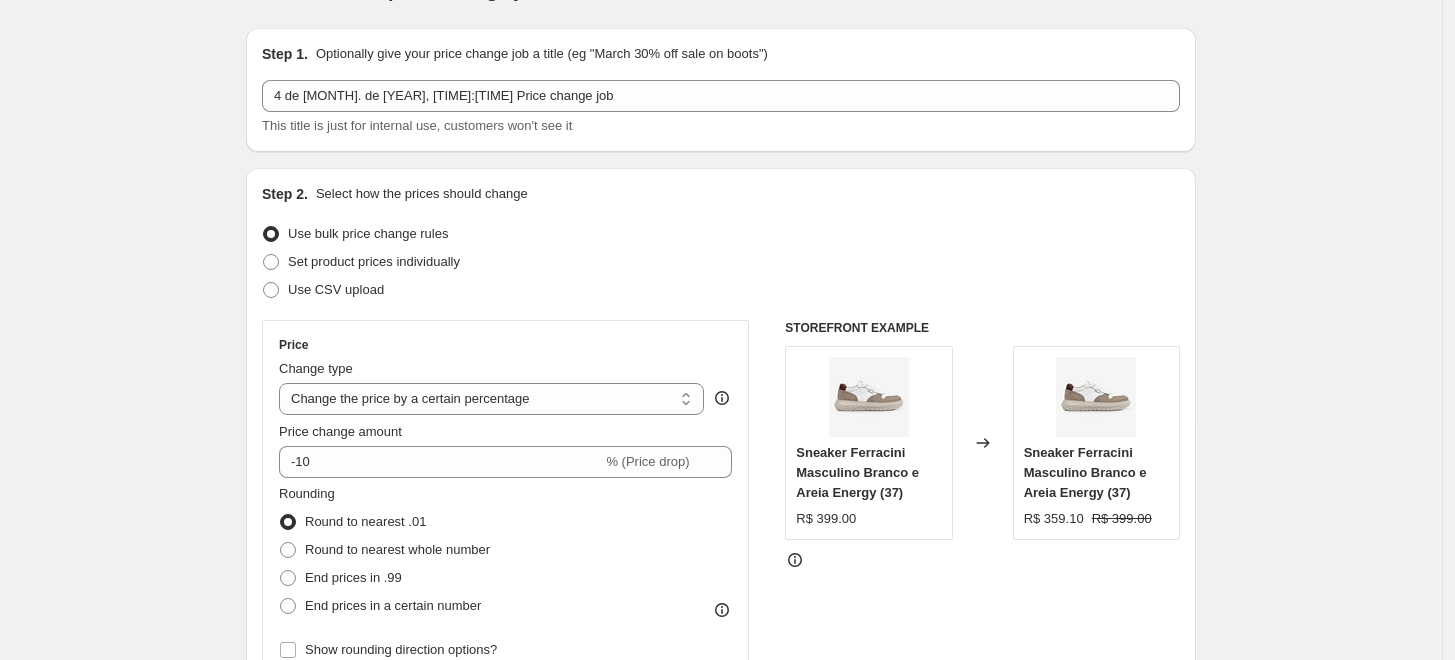 scroll, scrollTop: 111, scrollLeft: 0, axis: vertical 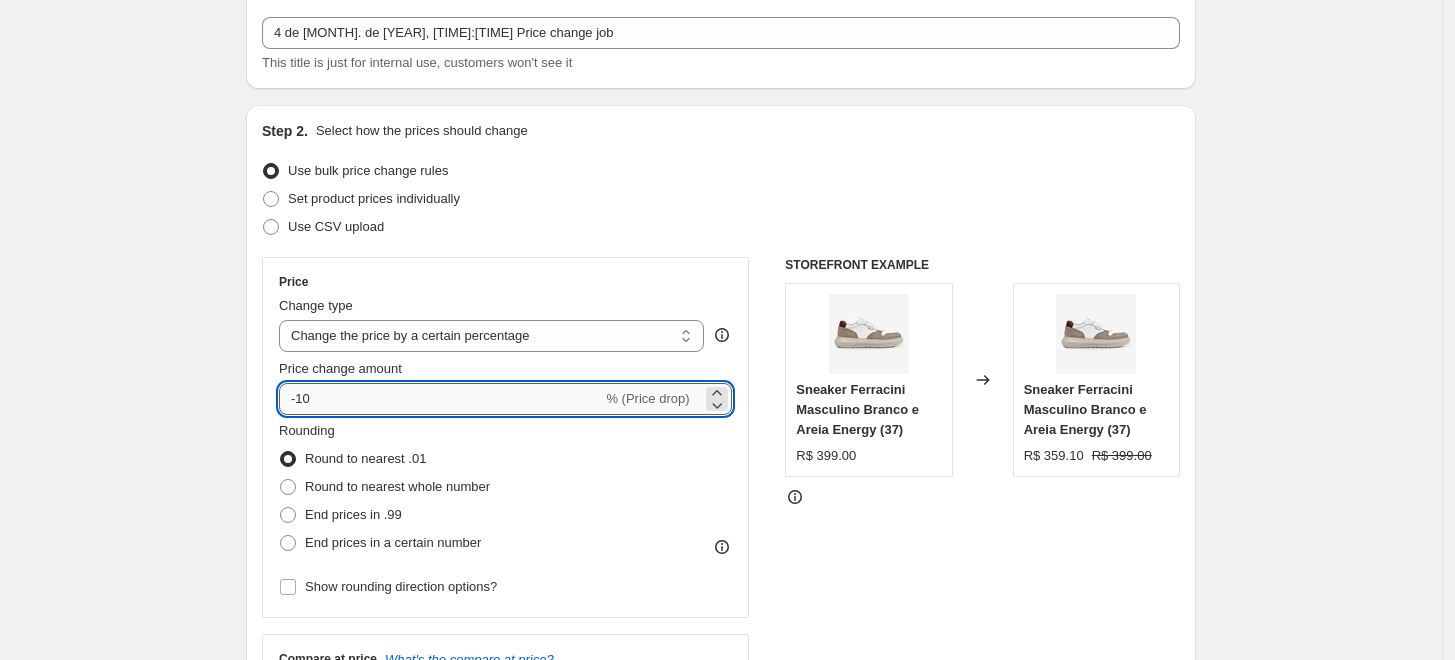 click on "-10" at bounding box center [440, 399] 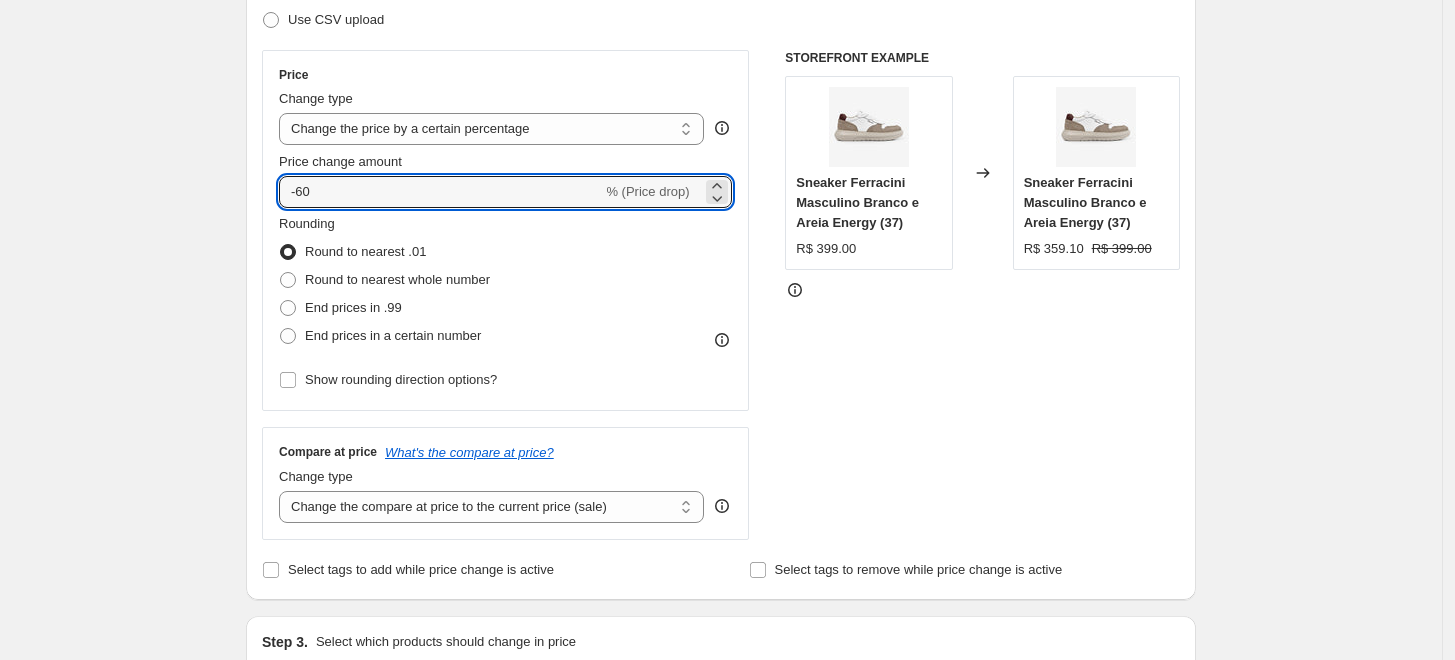 scroll, scrollTop: 333, scrollLeft: 0, axis: vertical 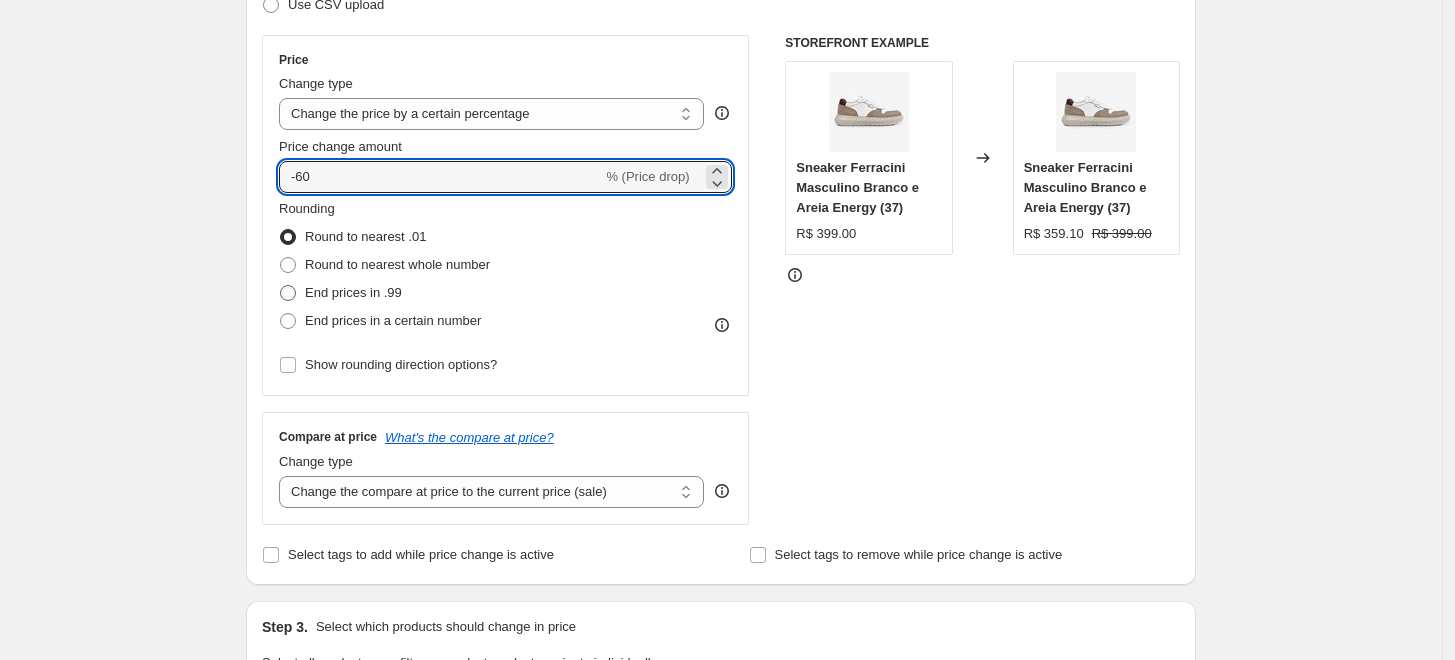 type on "-60" 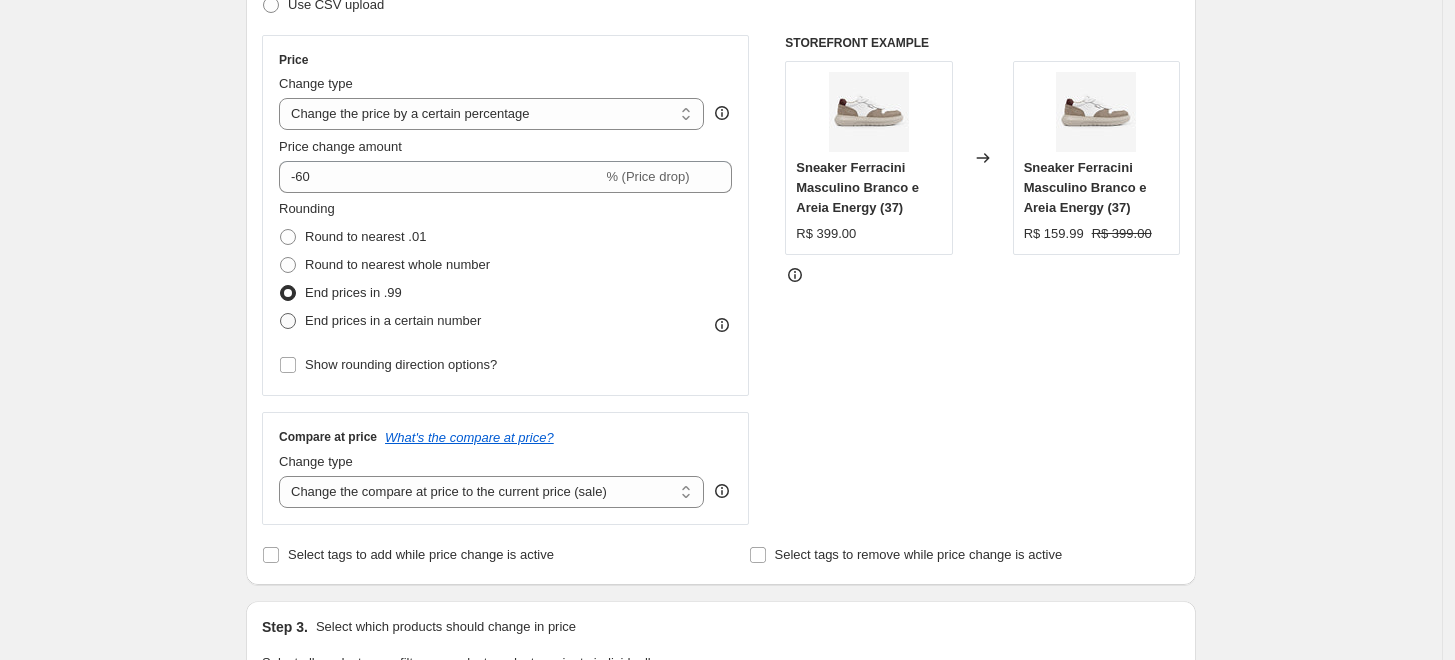 click on "End prices in a certain number" at bounding box center (393, 320) 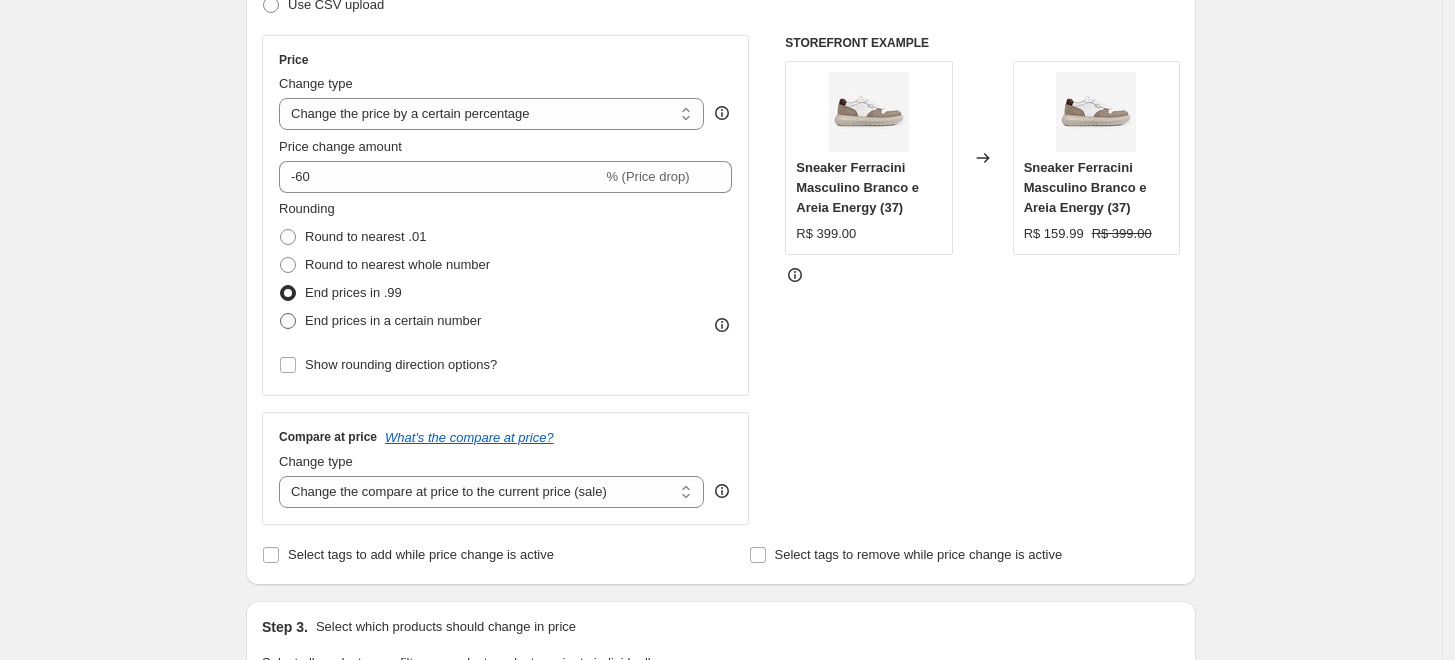 radio on "true" 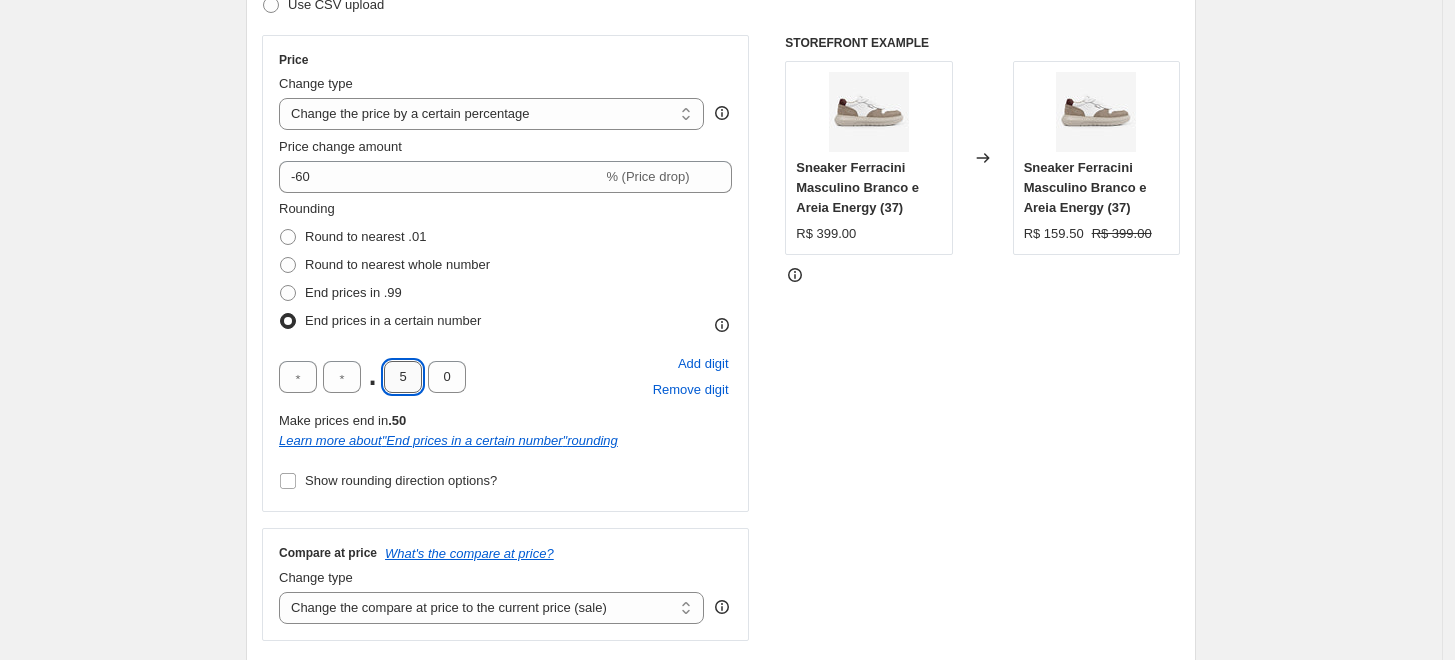 drag, startPoint x: 412, startPoint y: 372, endPoint x: 397, endPoint y: 374, distance: 15.132746 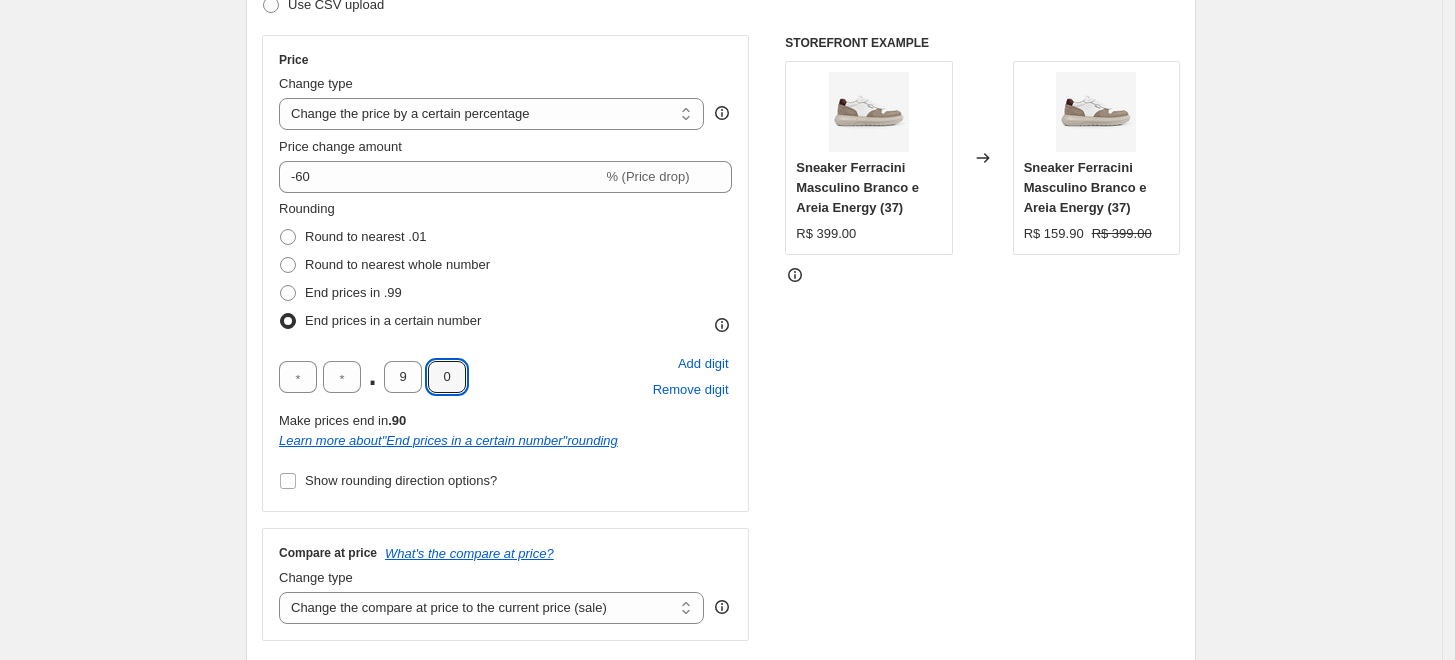 click on "STOREFRONT EXAMPLE Sneaker Ferracini Masculino Branco e Areia Energy (37) R$ 399.00 Changed to Sneaker Ferracini Masculino Branco e Areia Energy (37) R$ 159.90 R$ 399.00" at bounding box center [982, 338] 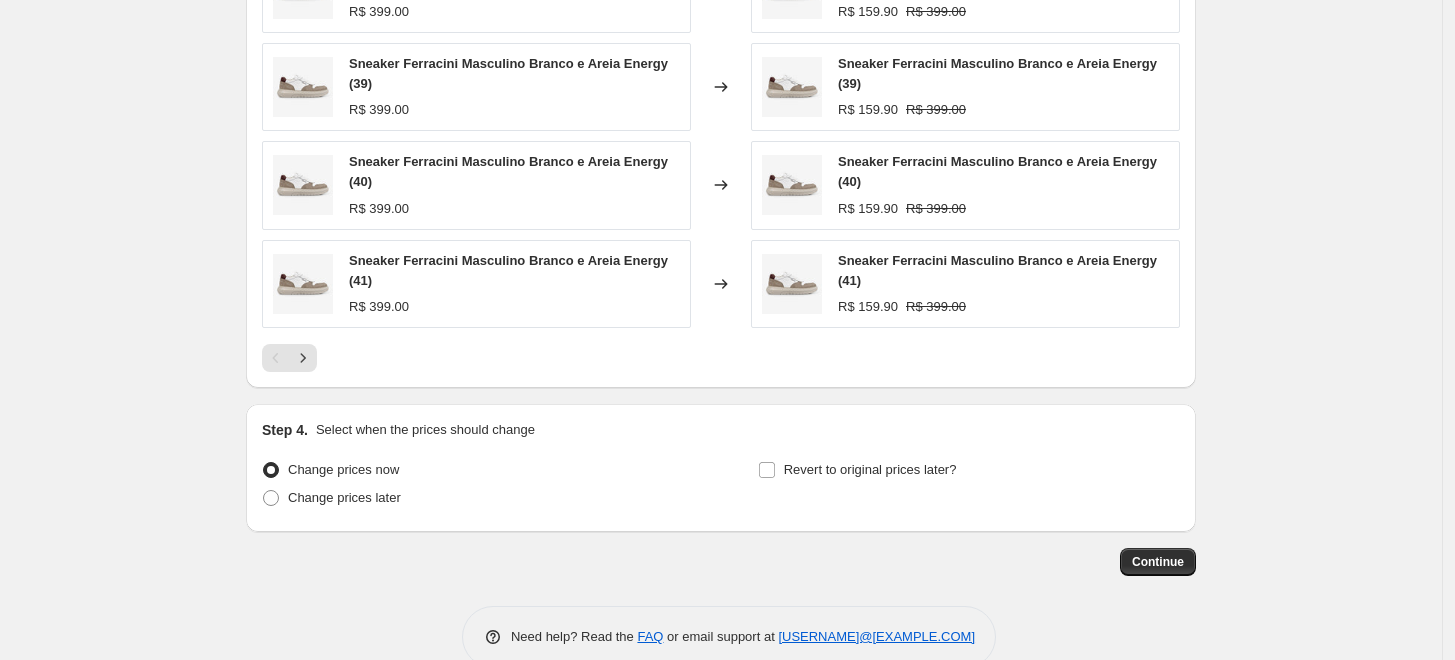 scroll, scrollTop: 1486, scrollLeft: 0, axis: vertical 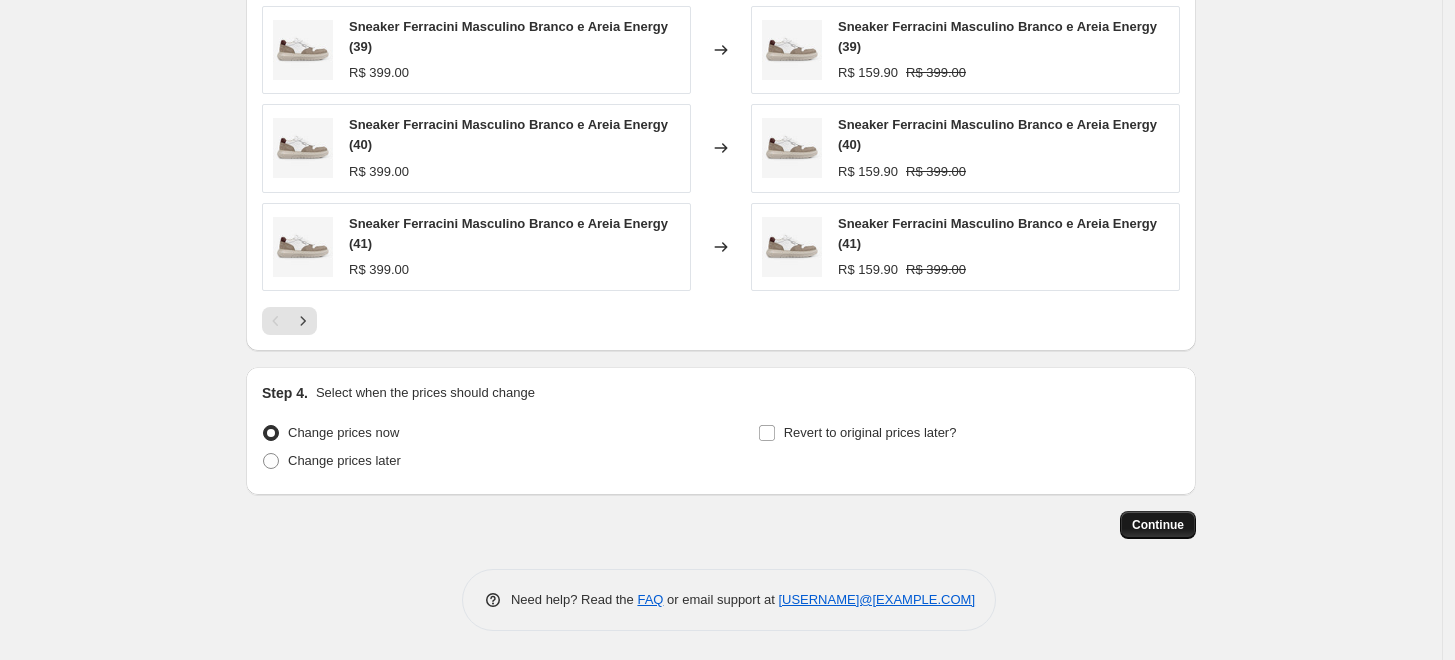 click on "Continue" at bounding box center (1158, 525) 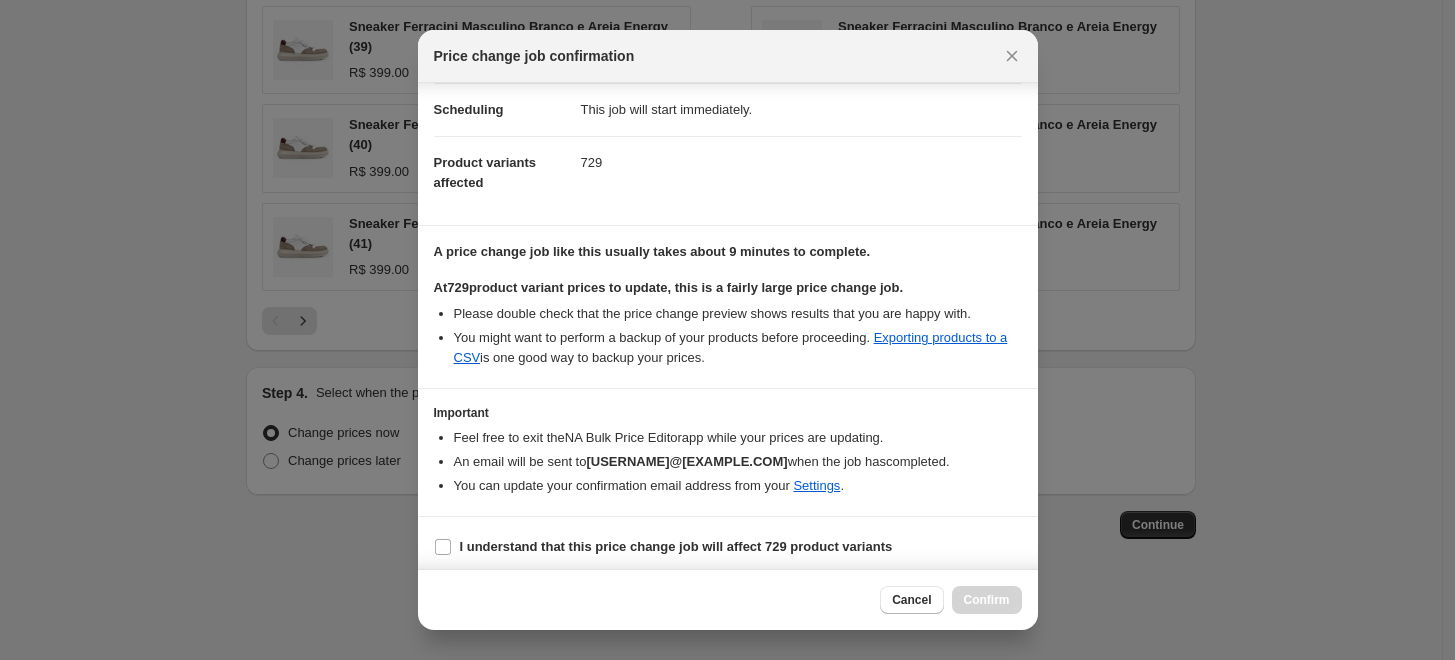 scroll, scrollTop: 167, scrollLeft: 0, axis: vertical 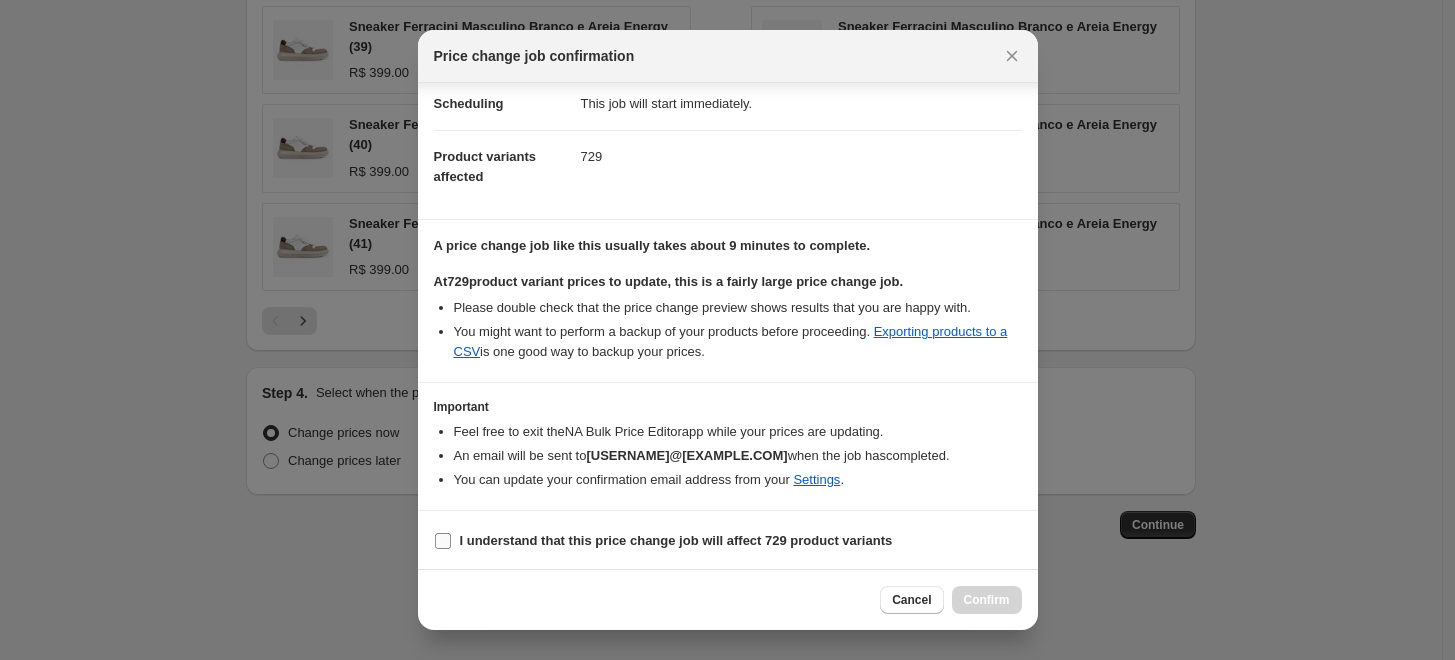 click on "I understand that this price change job will affect 729 product variants" at bounding box center (676, 541) 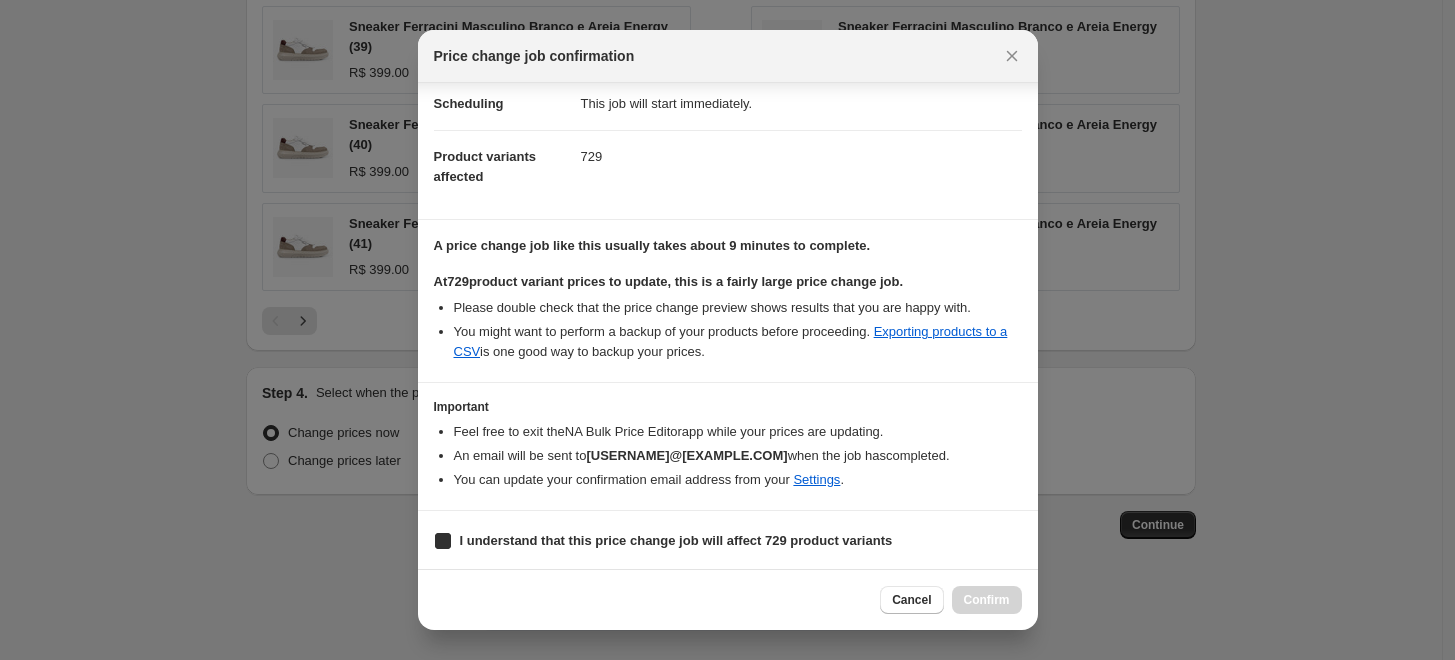 checkbox on "true" 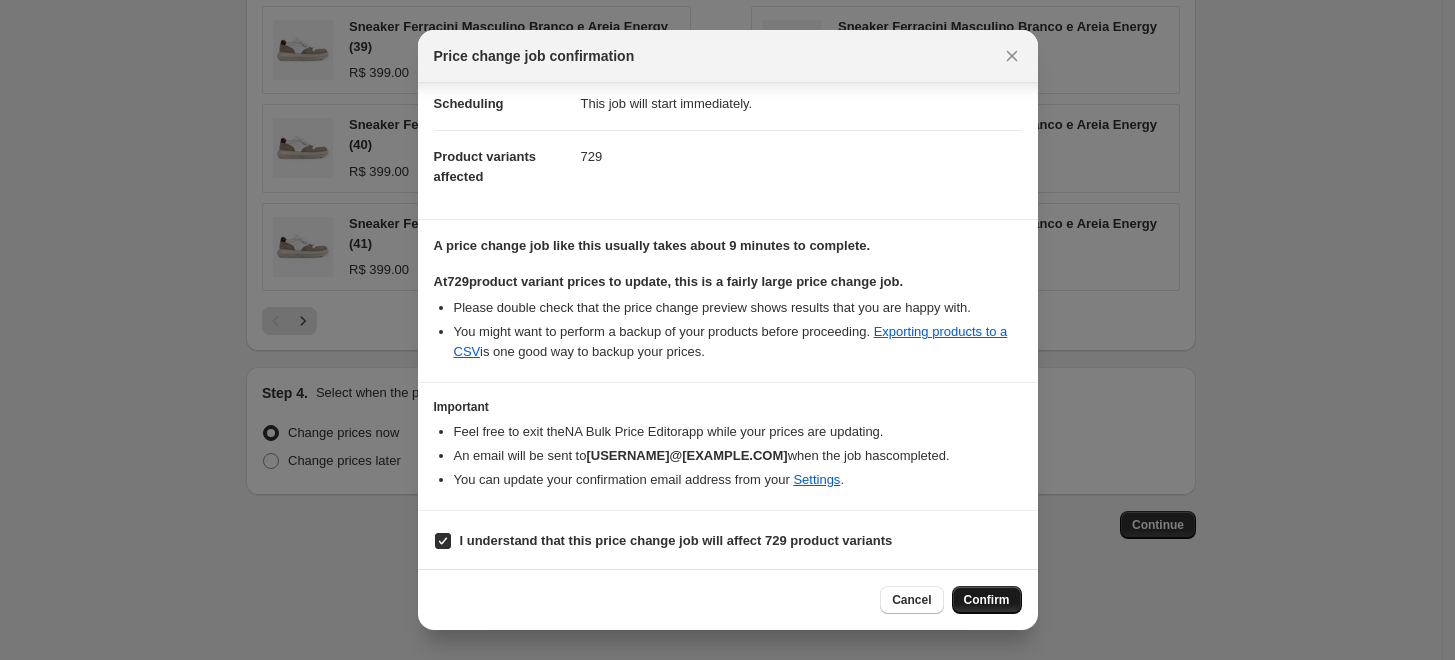 click on "Confirm" at bounding box center (987, 600) 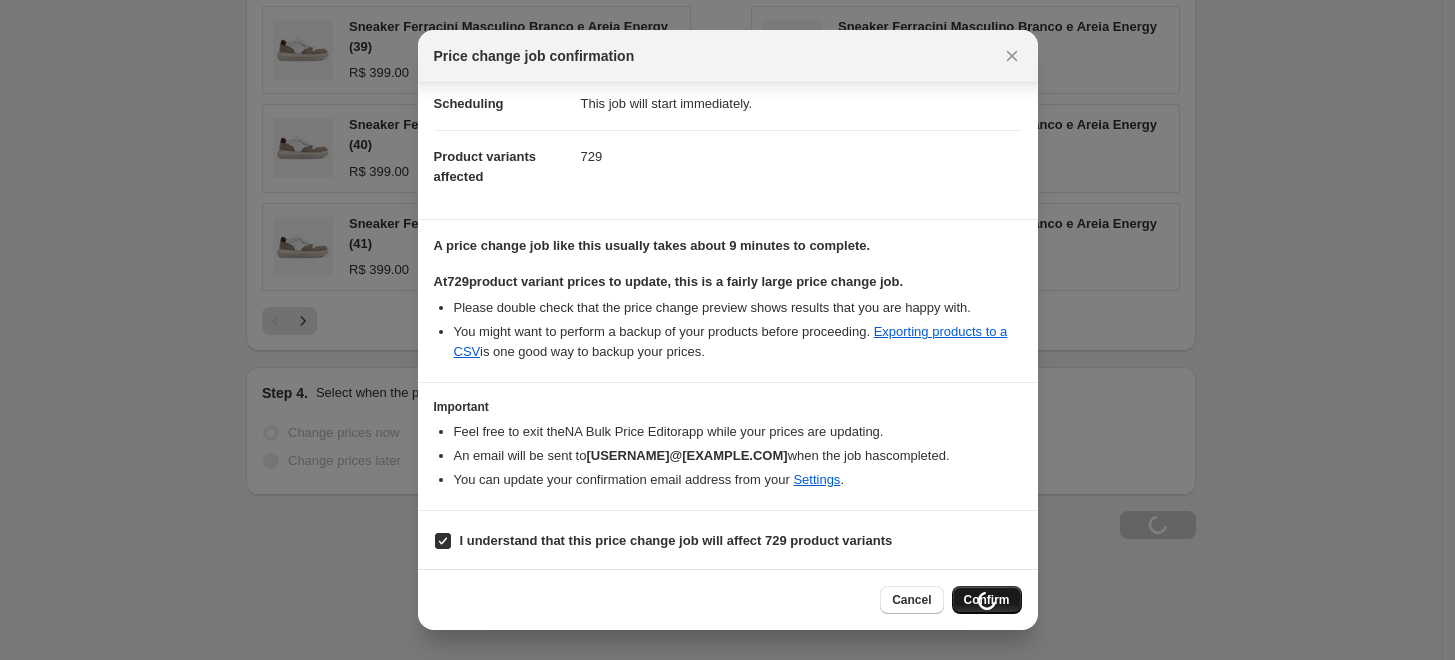 scroll, scrollTop: 1554, scrollLeft: 0, axis: vertical 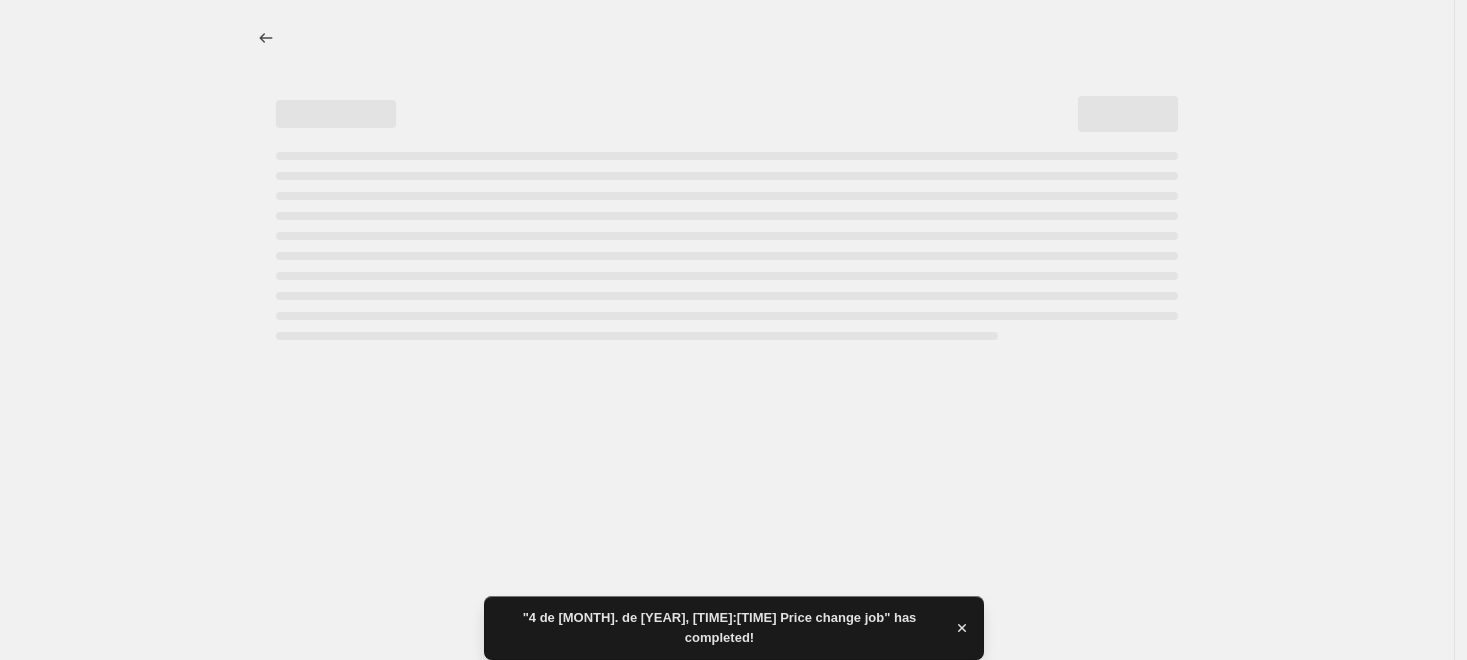 select on "percentage" 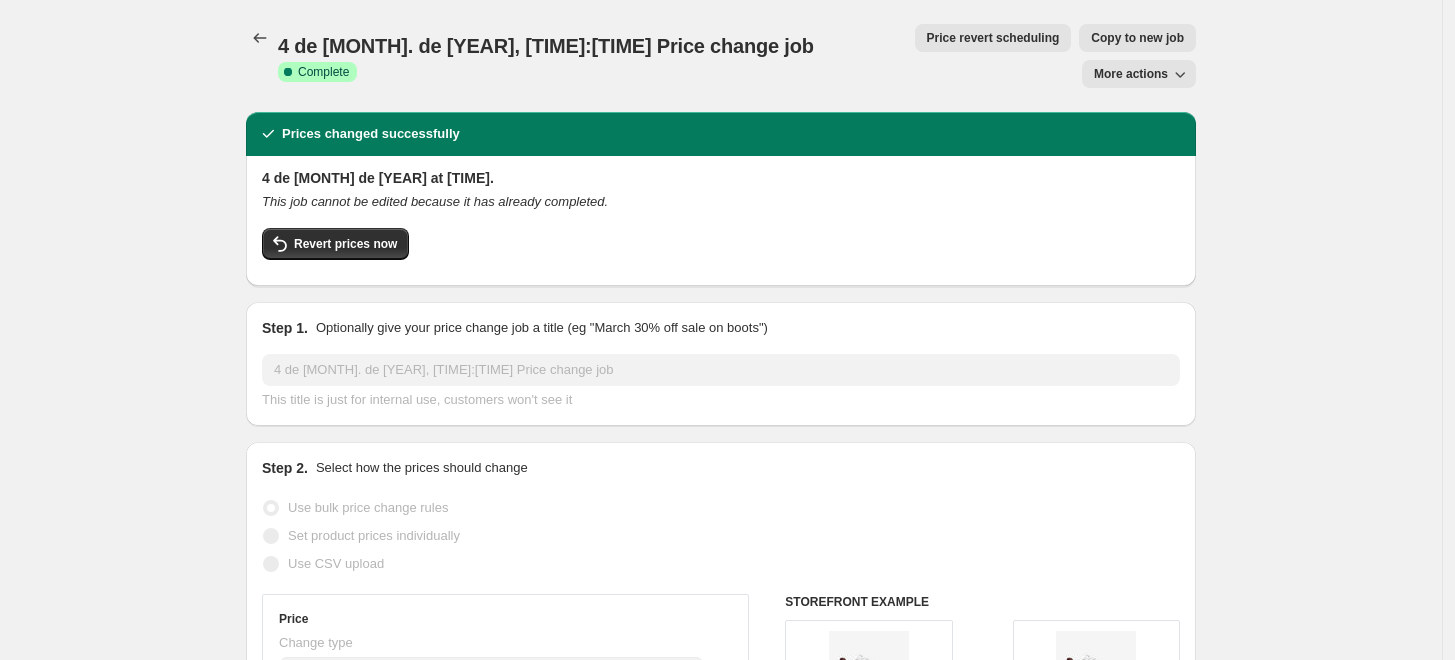 click on "4 de [MONTH]. de [YEAR], [TIME]:[TIME] Price change job. This page is ready 4 de [MONTH]. de [YEAR], [TIME]:[TIME] Price change job Success Complete Complete Price revert scheduling Copy to new job Export Recap CSV Delete job More actions Price revert scheduling Copy to new job More actions" at bounding box center [721, 56] 